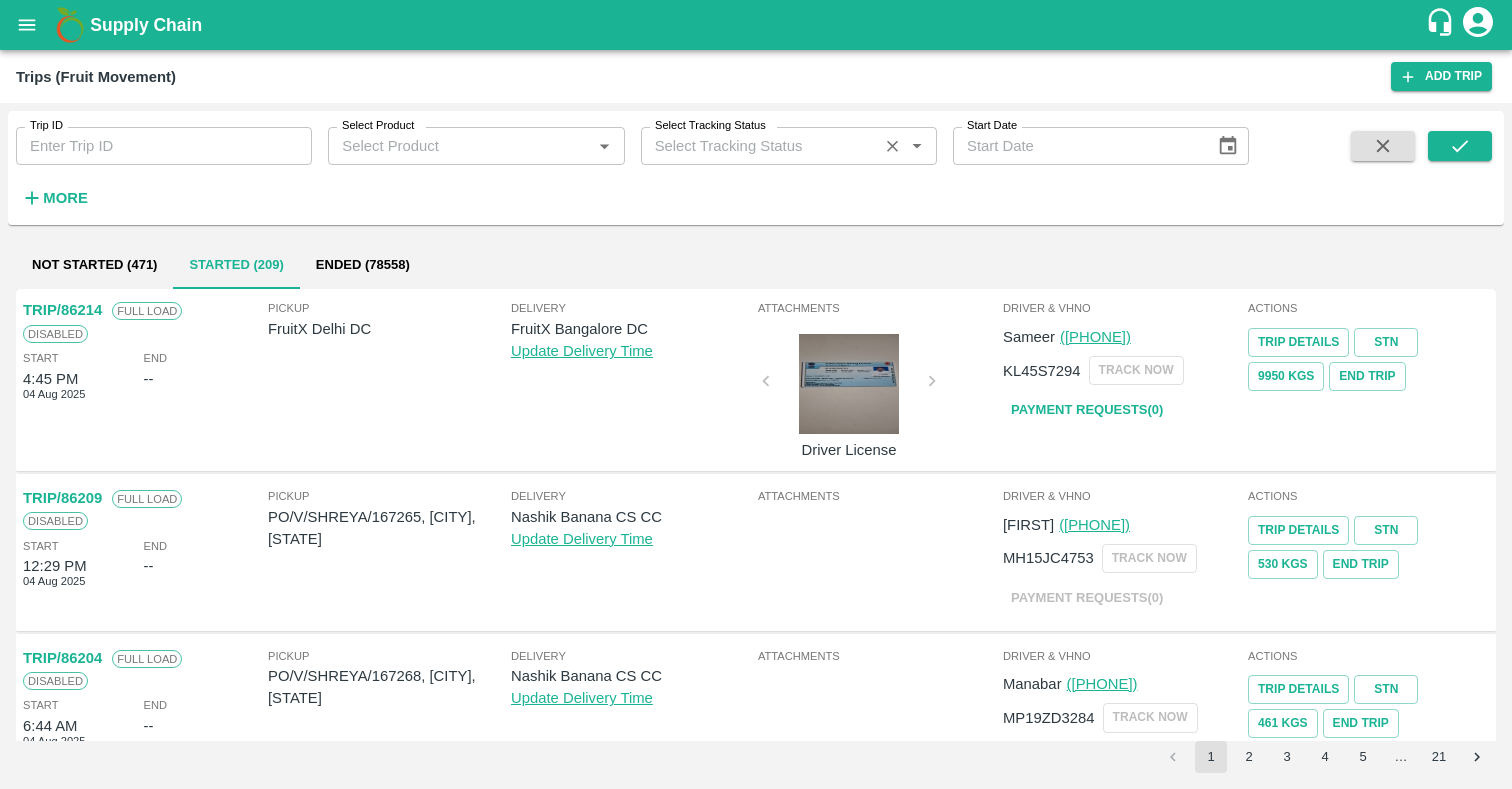 scroll, scrollTop: 0, scrollLeft: 0, axis: both 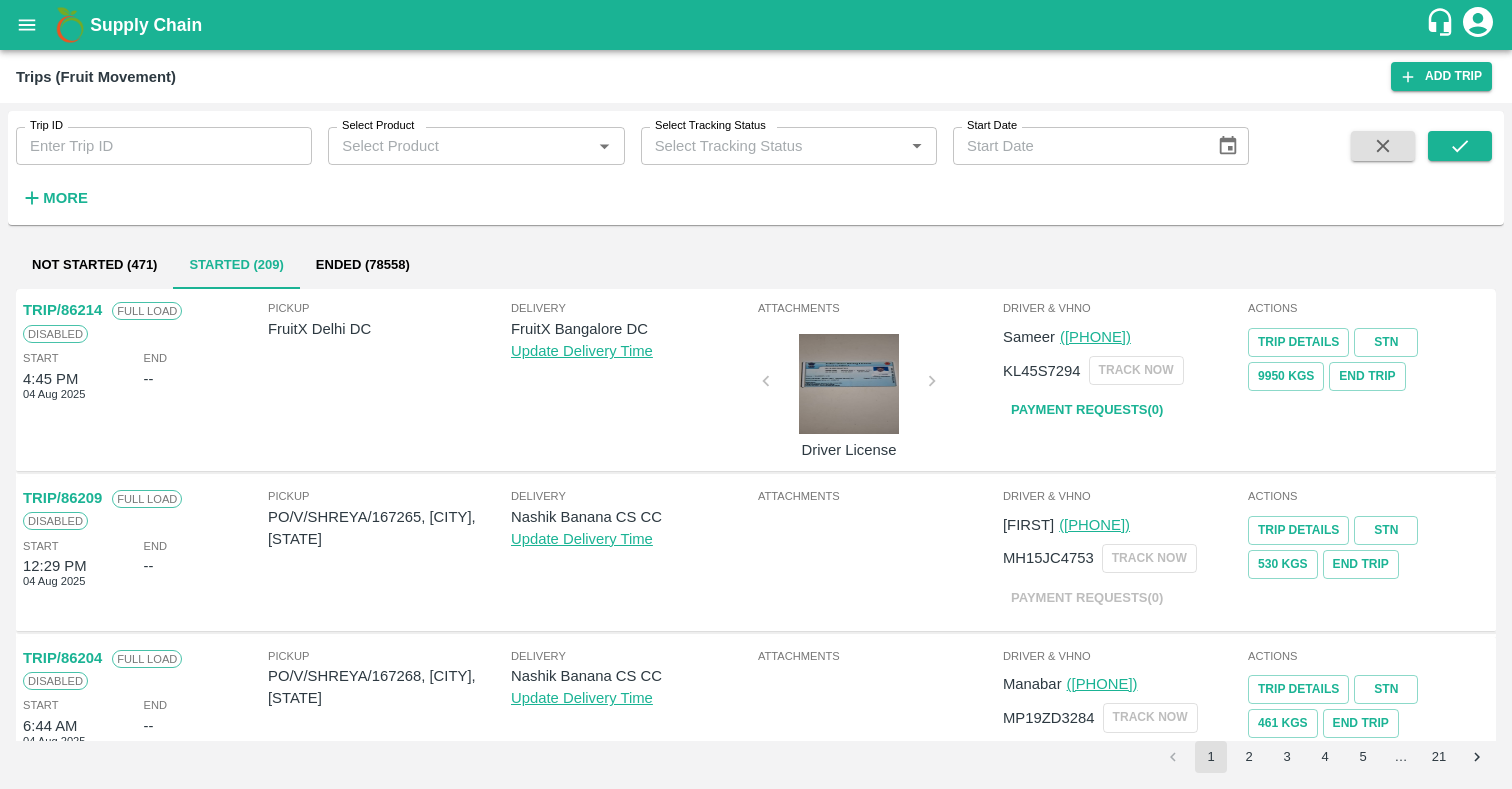 click on "Ended (78558)" at bounding box center [363, 265] 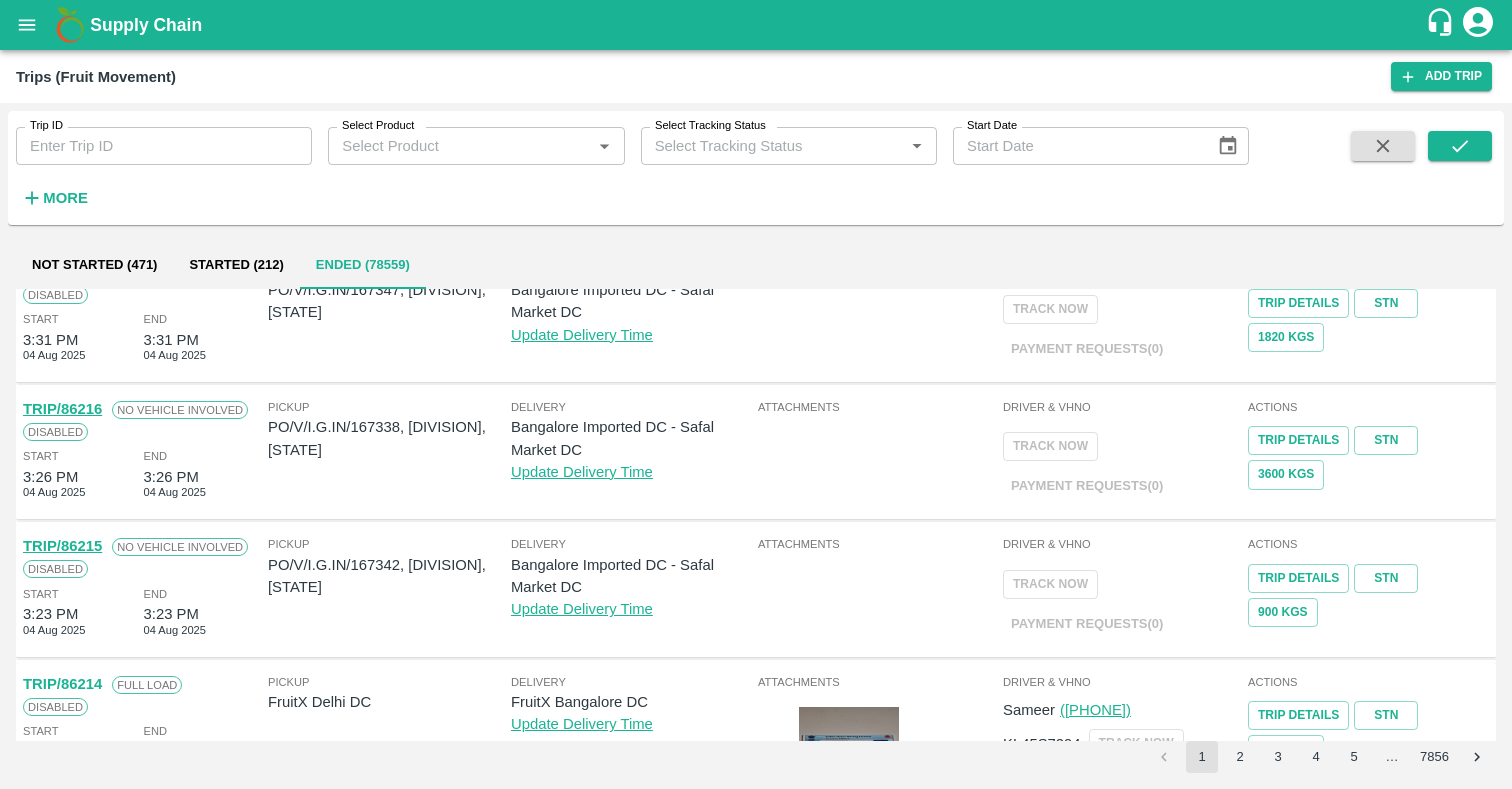 scroll, scrollTop: 0, scrollLeft: 0, axis: both 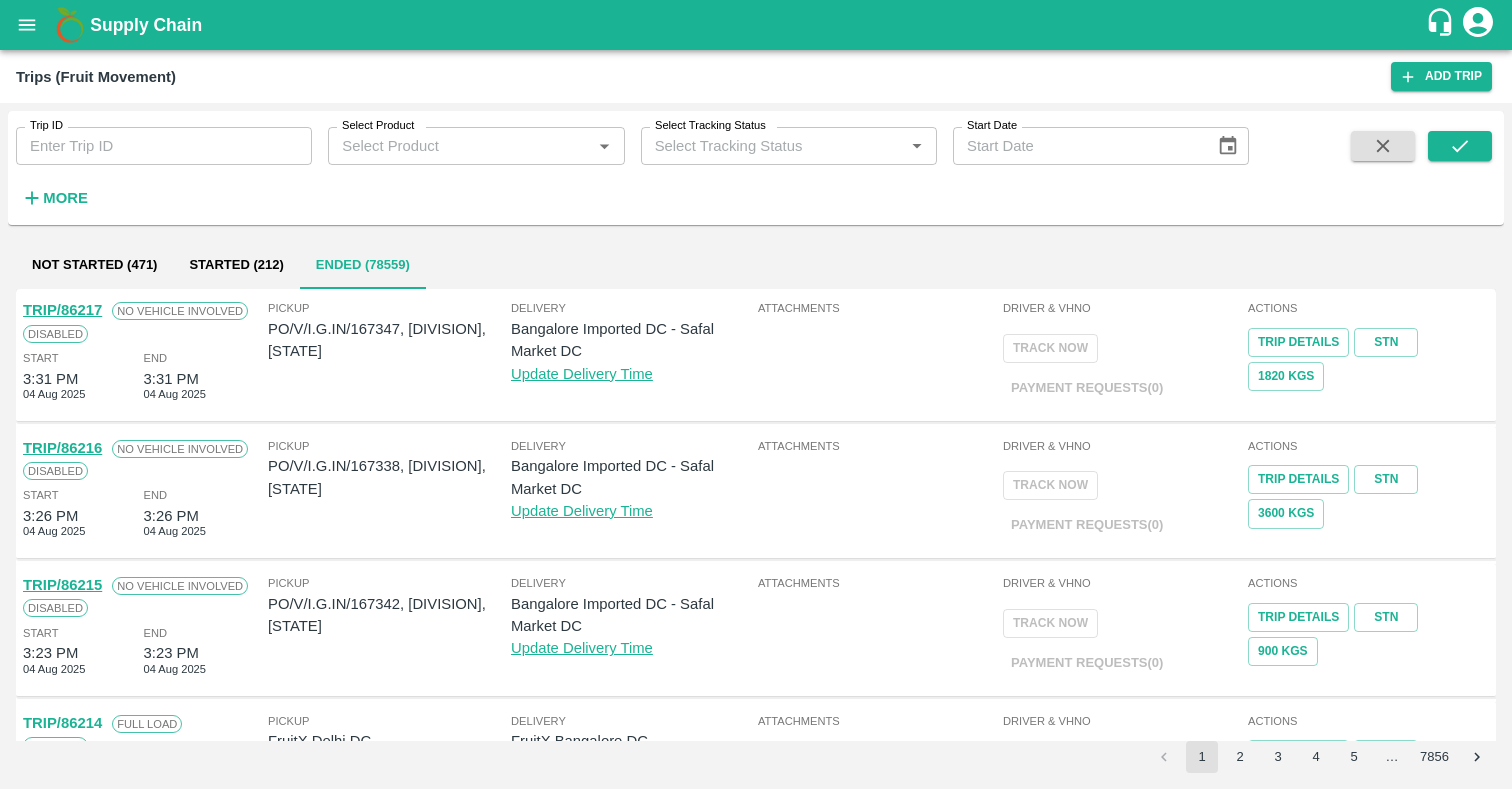 click on "TRIP/86217" at bounding box center [62, 310] 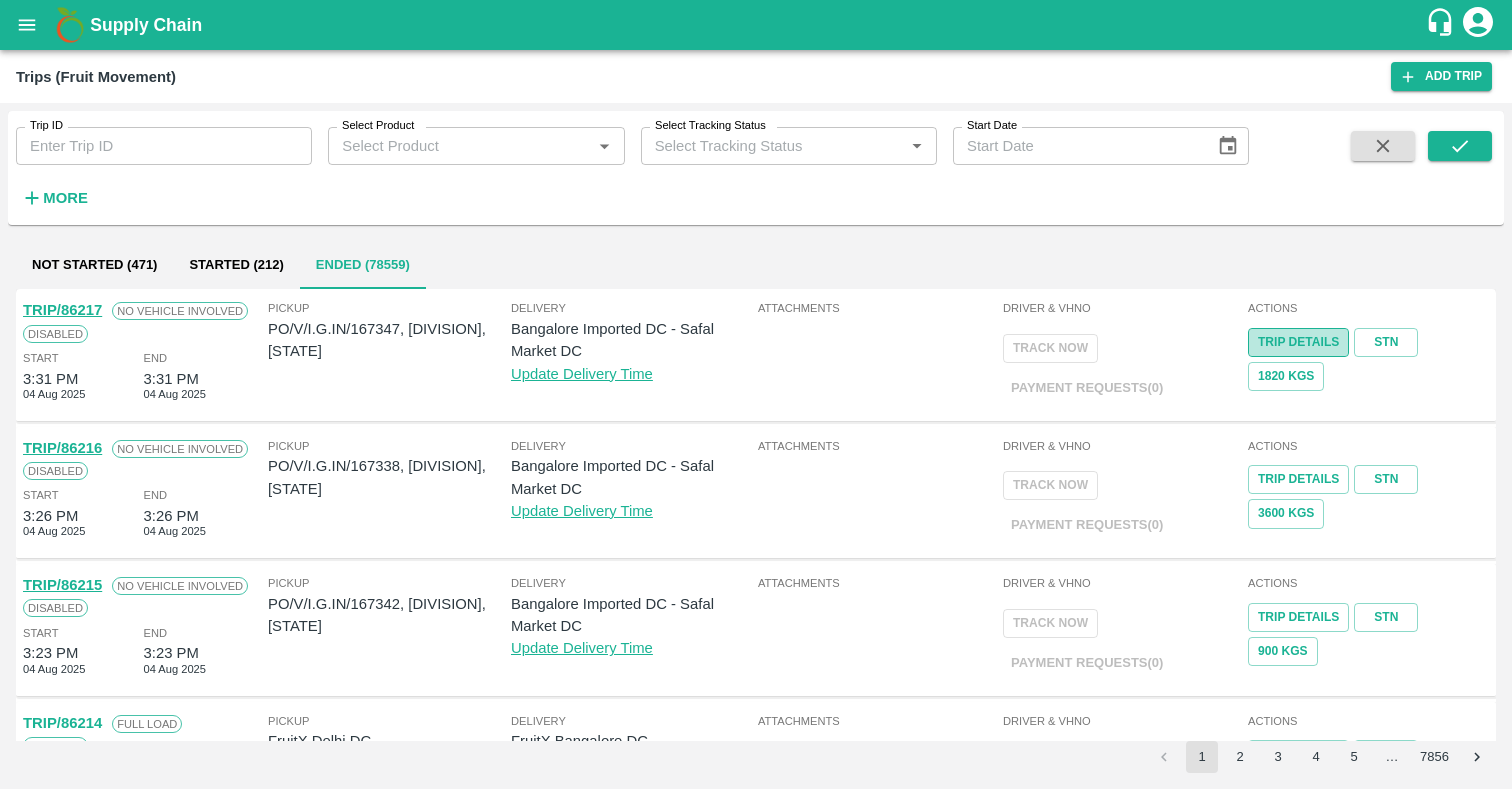 click on "Trip Details" at bounding box center [1298, 342] 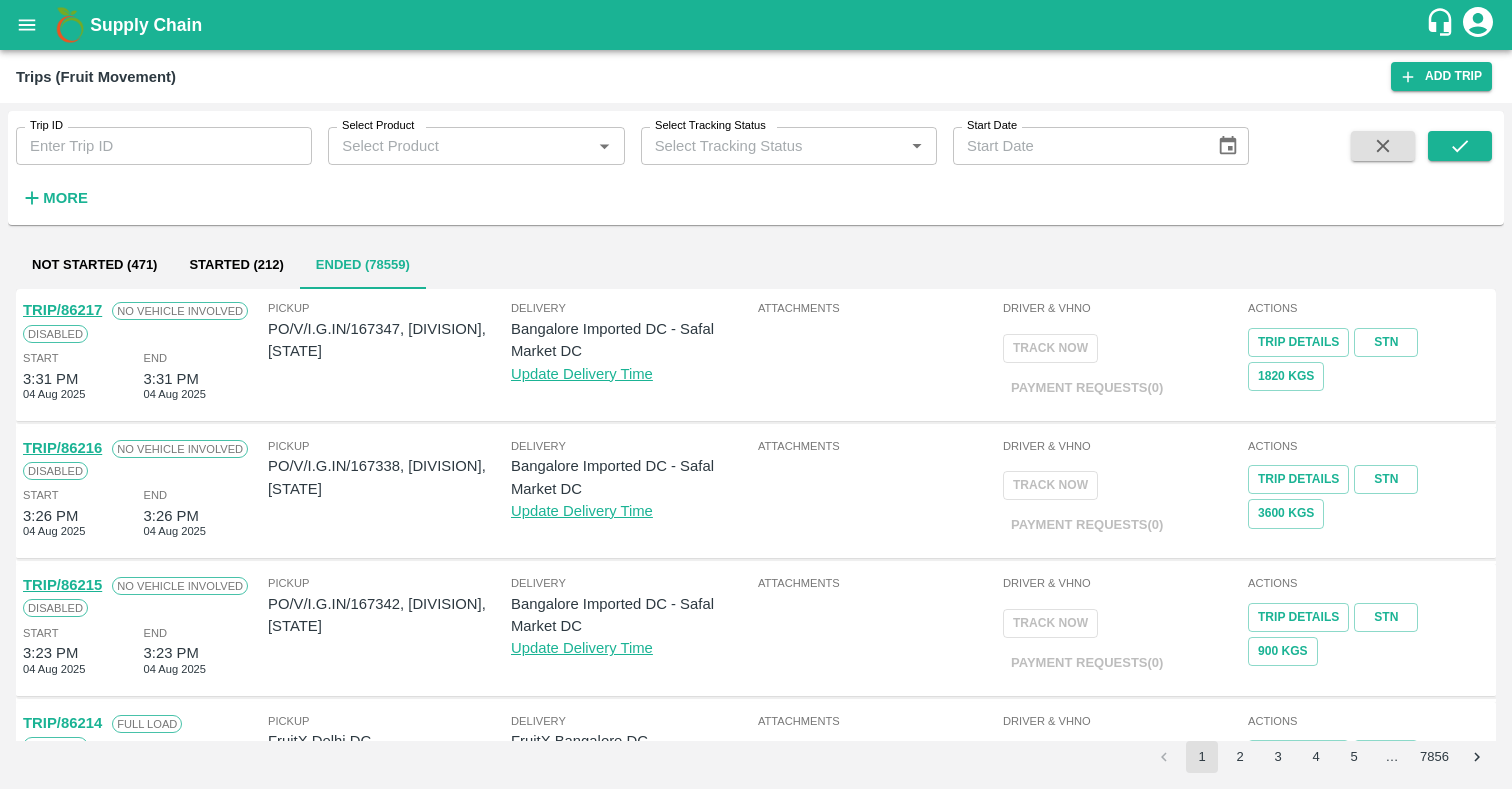 click on "TRIP/86217" at bounding box center (62, 310) 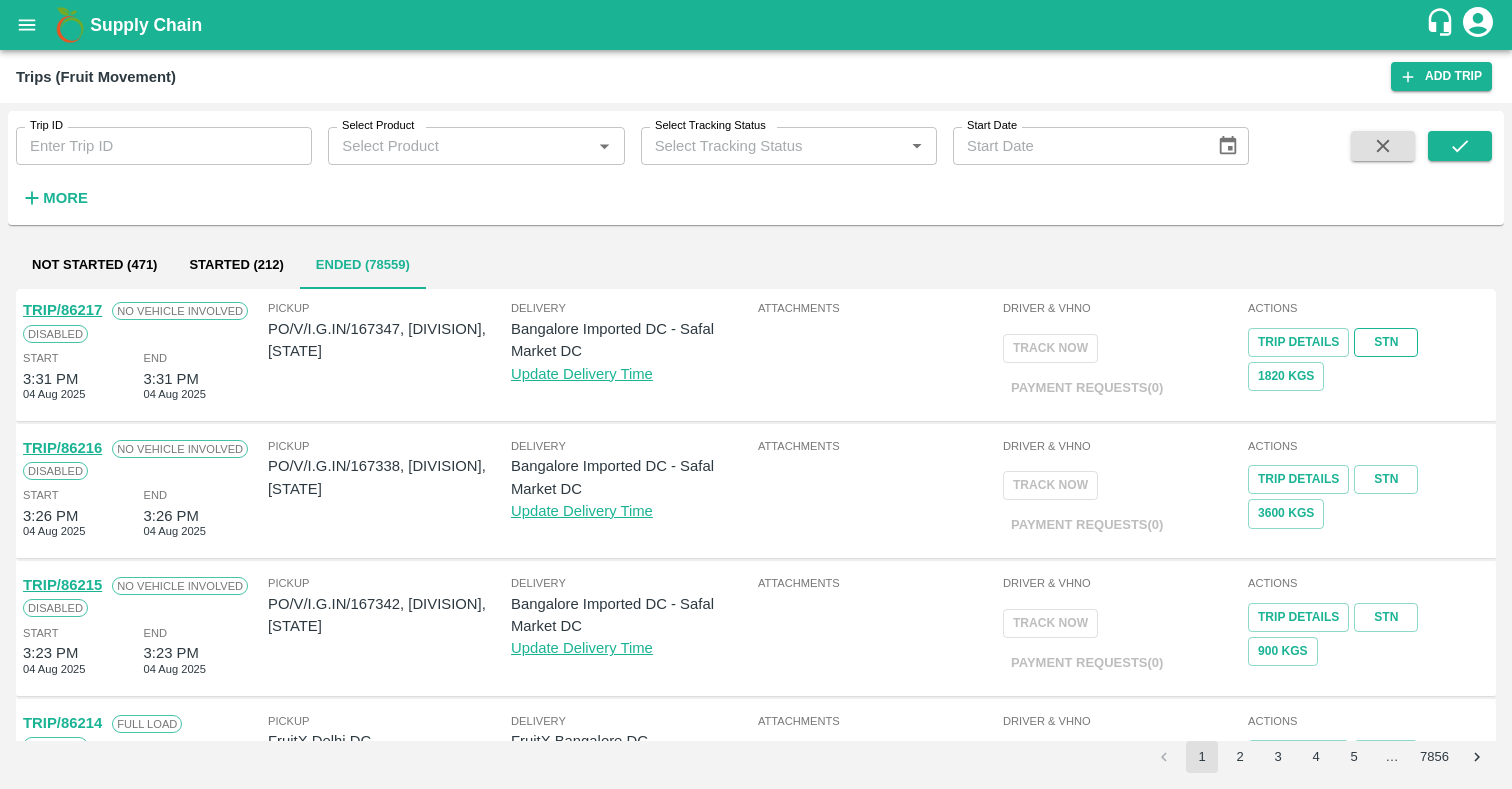 click on "STN" at bounding box center (1386, 342) 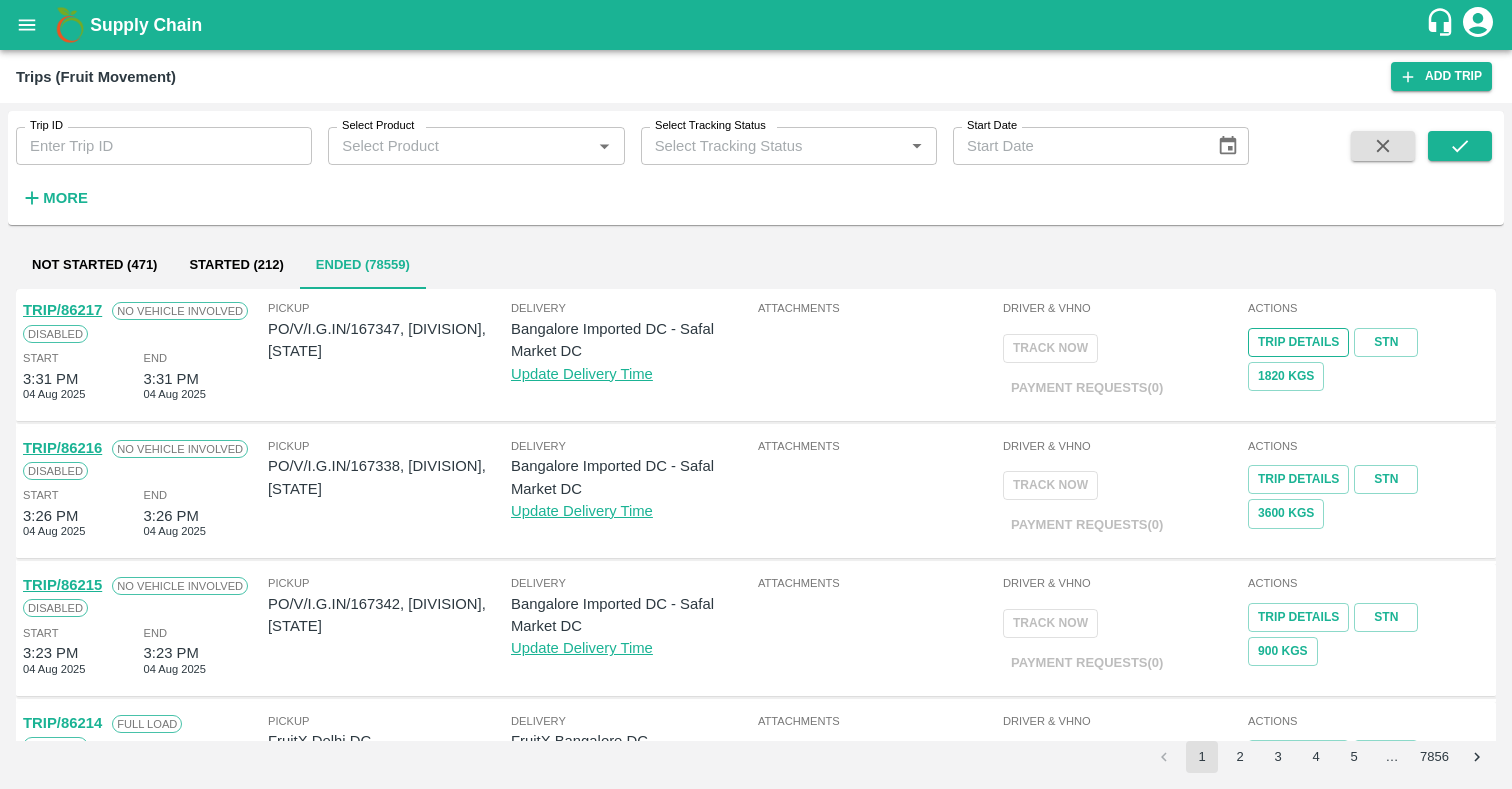 click on "Trip Details" at bounding box center (1298, 342) 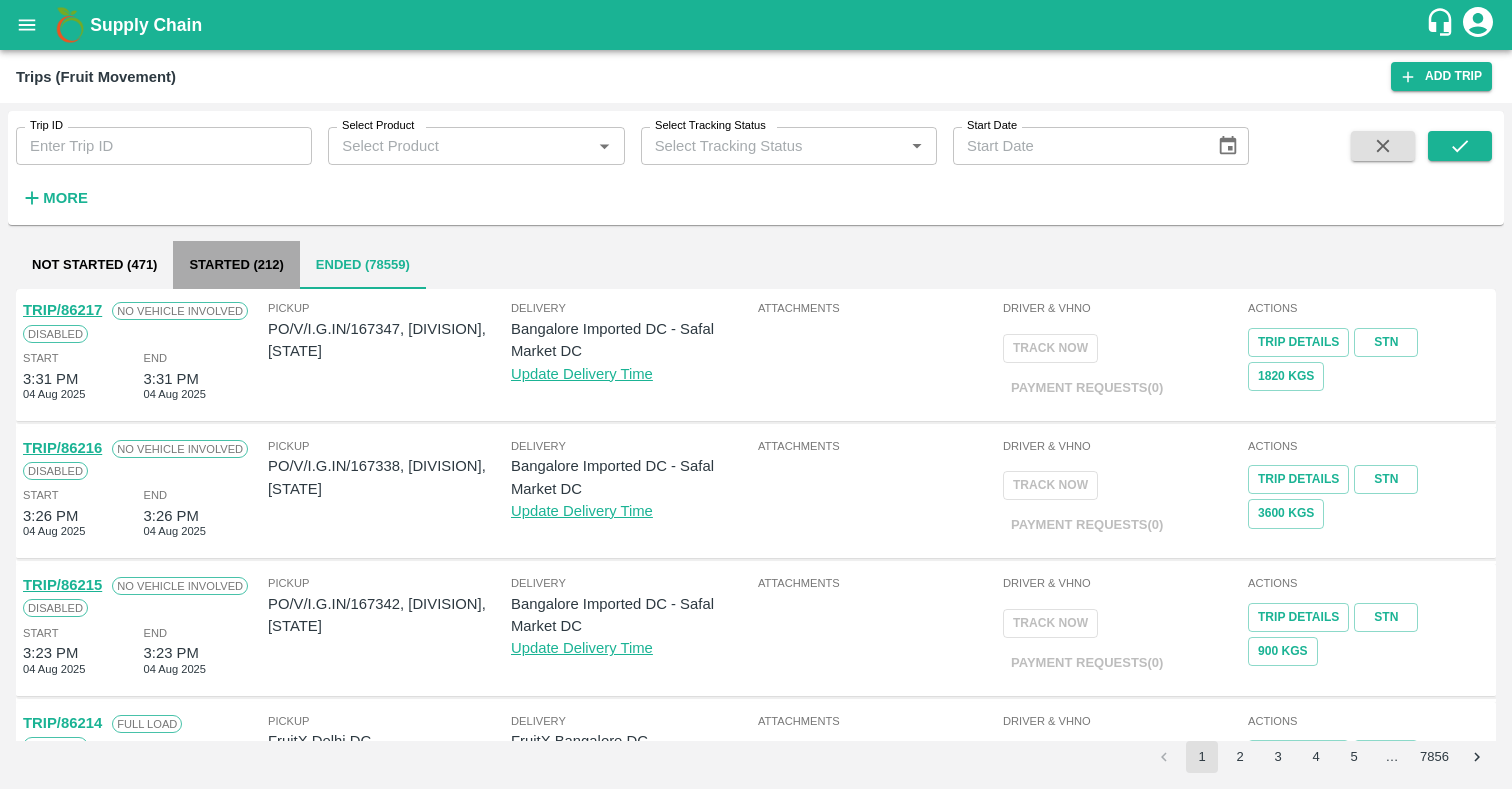 click on "Started (212)" at bounding box center (236, 265) 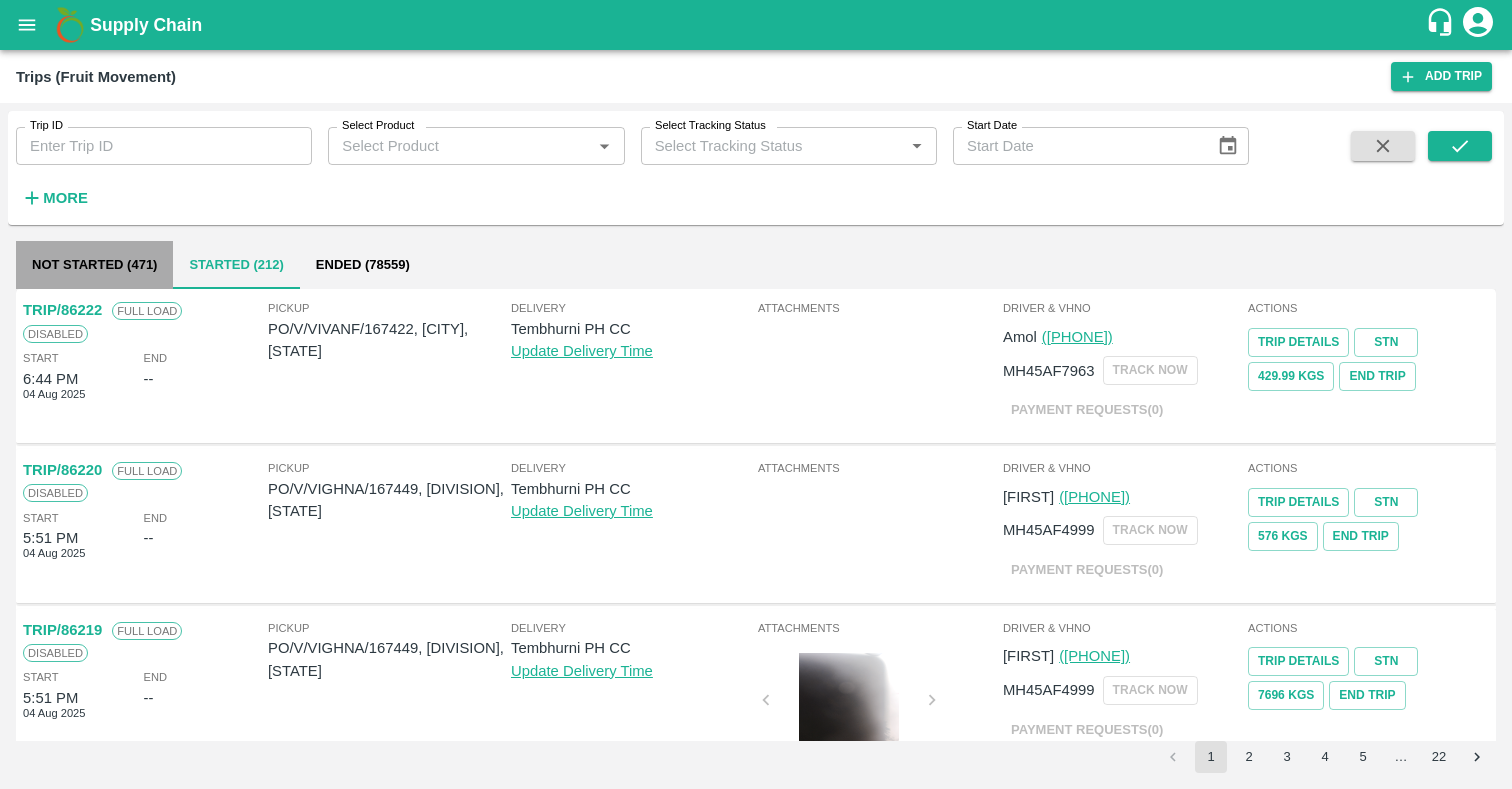 click on "Not Started (471)" at bounding box center (94, 265) 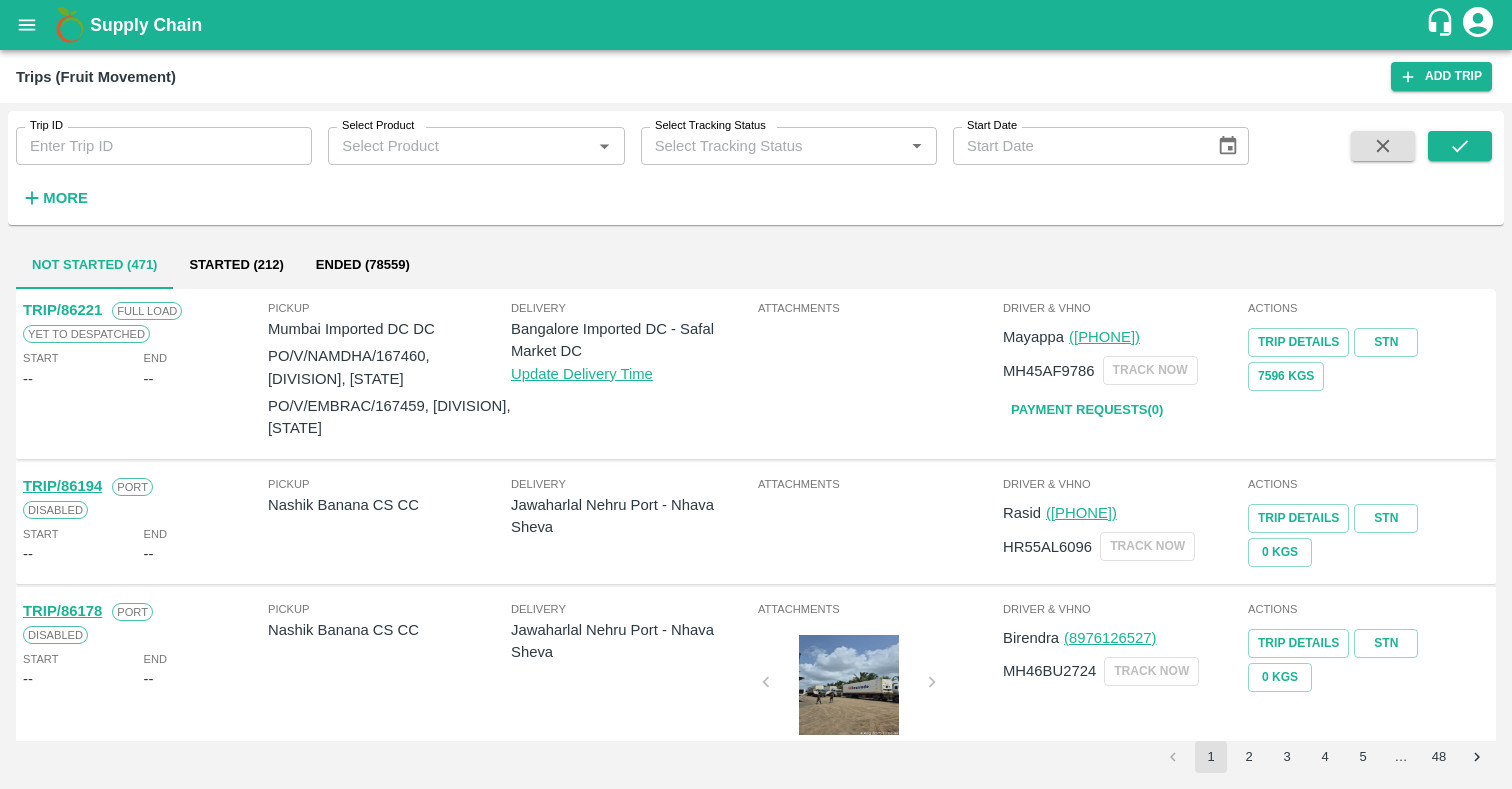 click on "Started (212)" at bounding box center (236, 265) 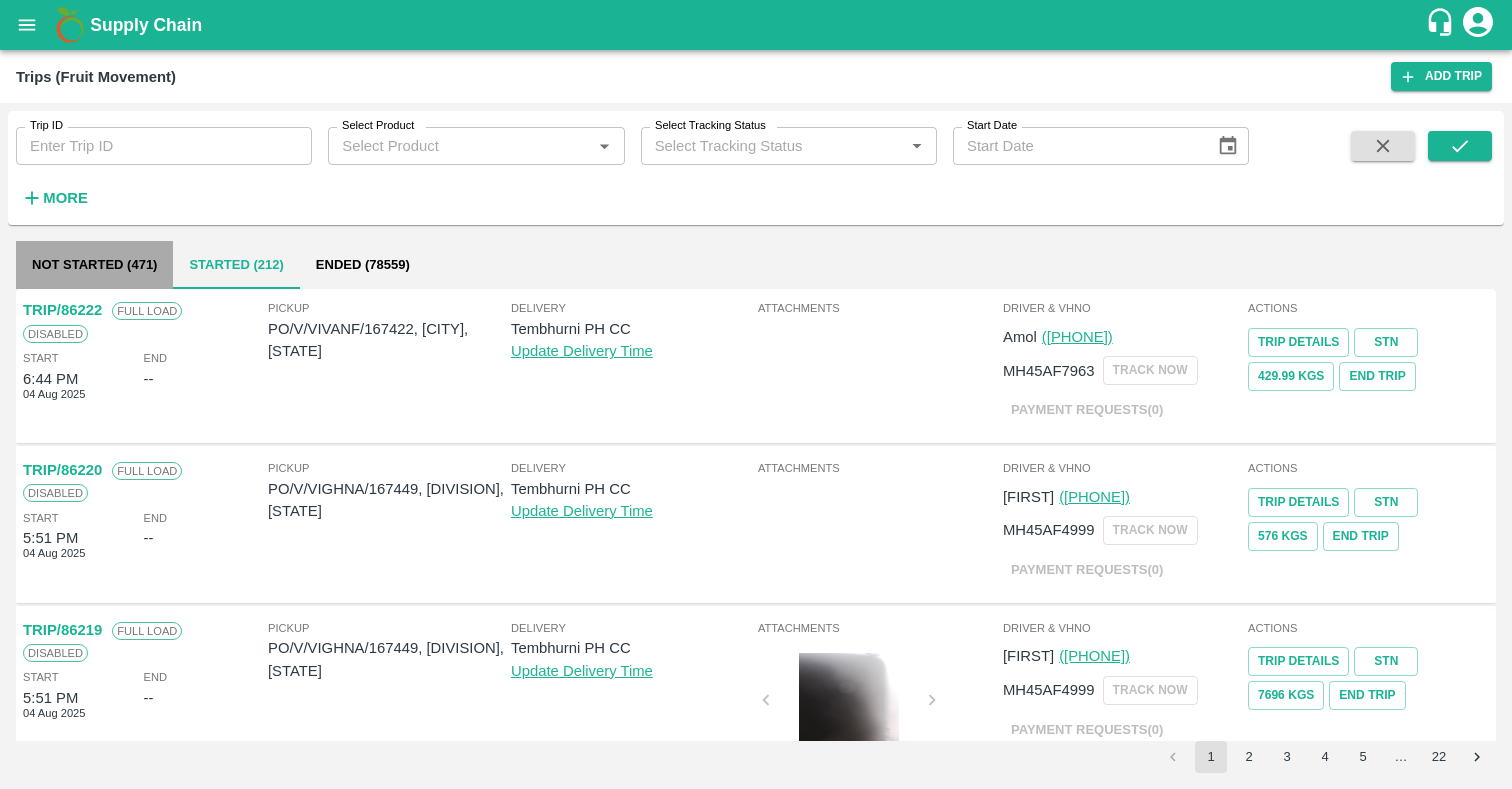 click on "Not Started (471)" at bounding box center (94, 265) 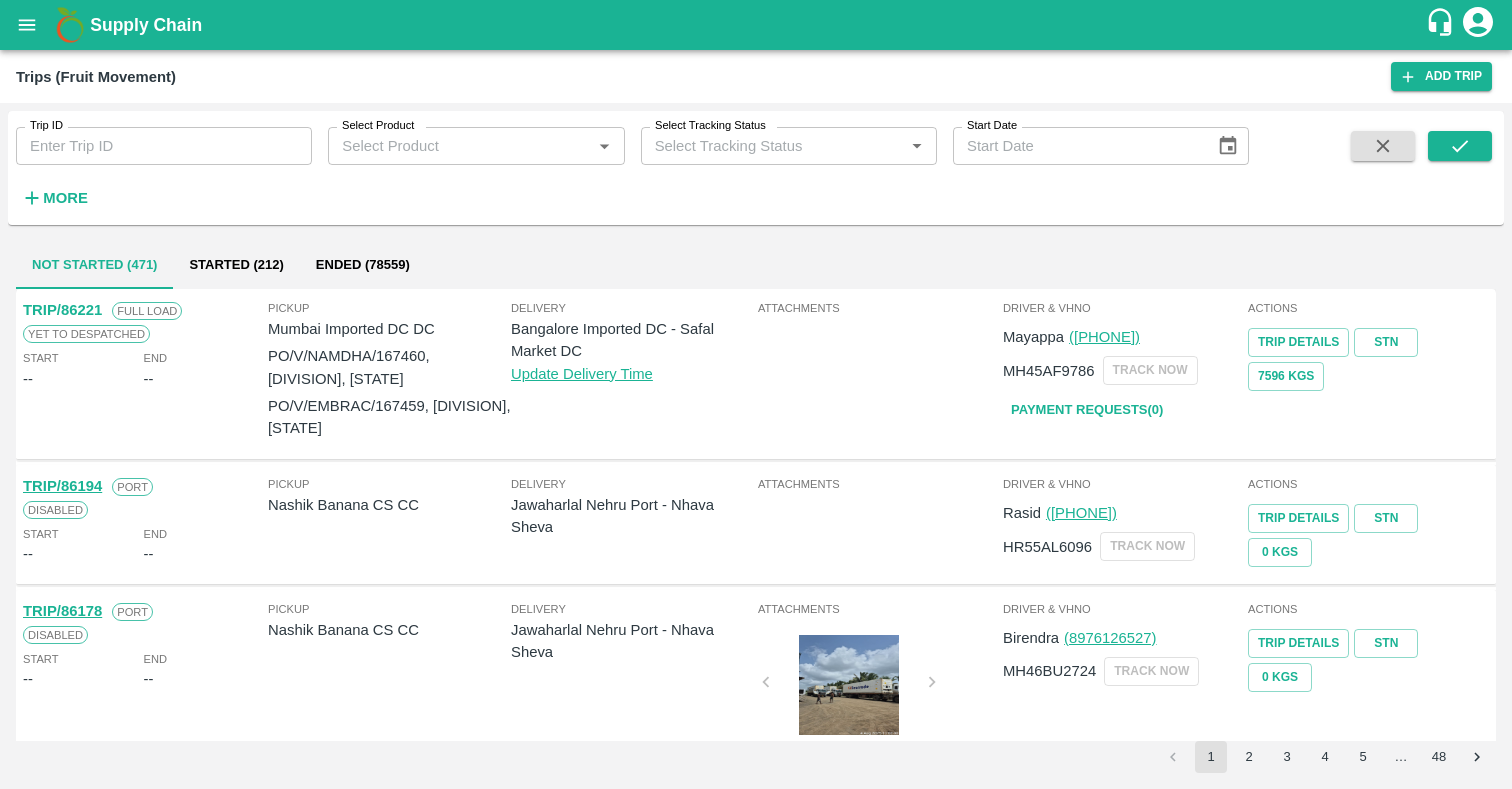 click on "Started (212)" at bounding box center [236, 265] 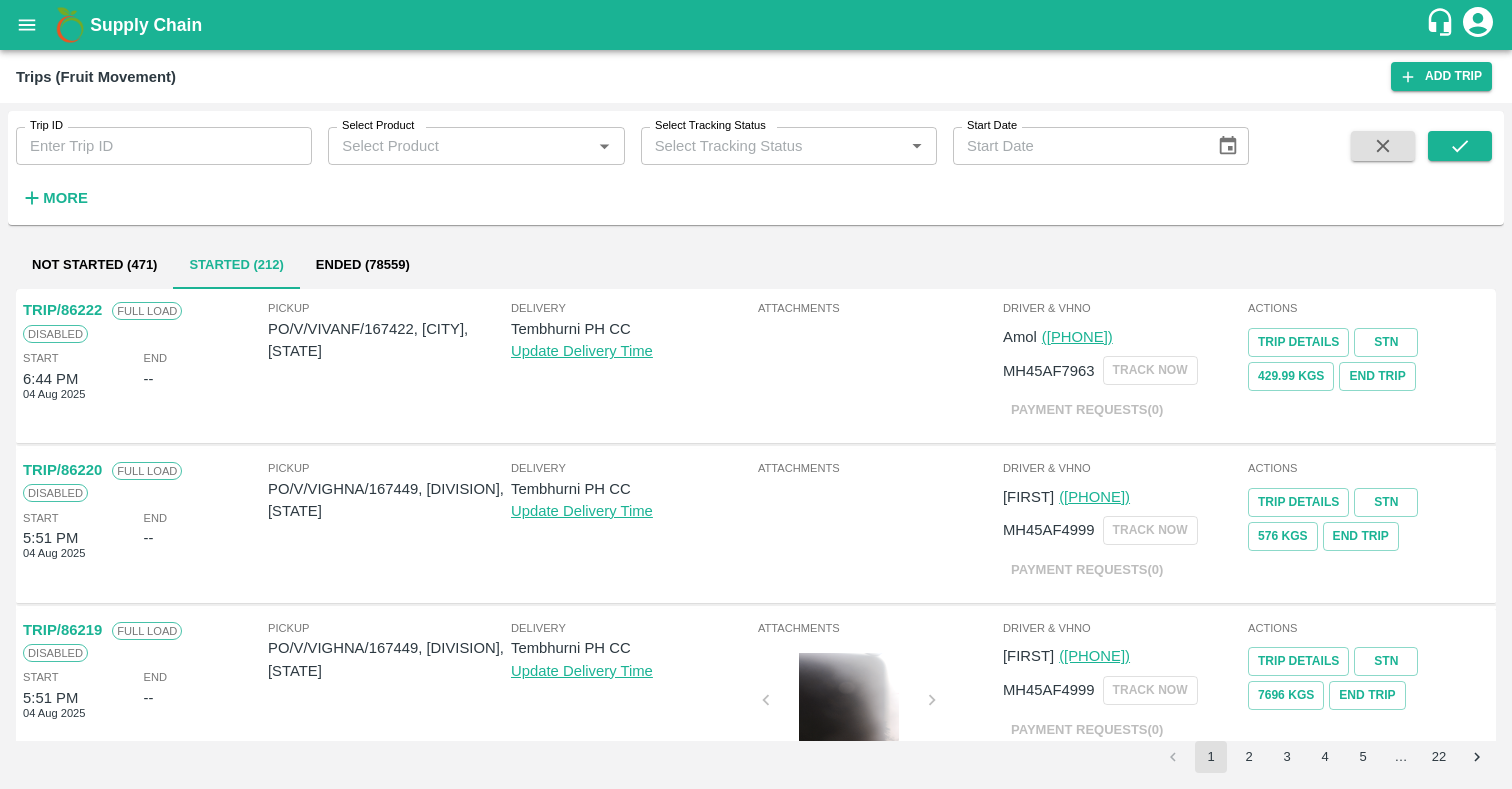 click on "Pickup PO/V/VIVANF/167422, Ranga Reddy, Telangana" at bounding box center [389, 363] 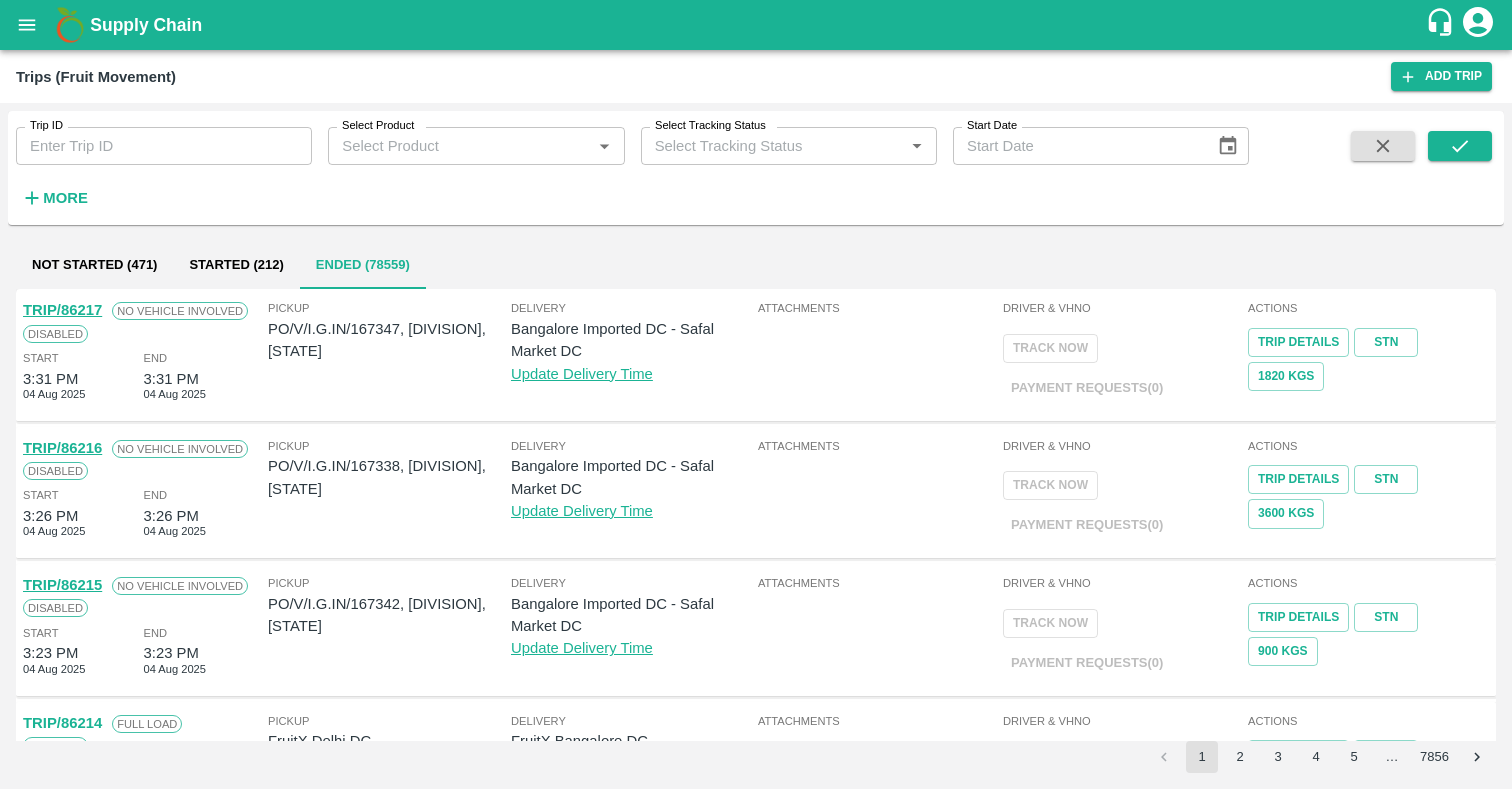 click on "TRIP/86217" at bounding box center (62, 310) 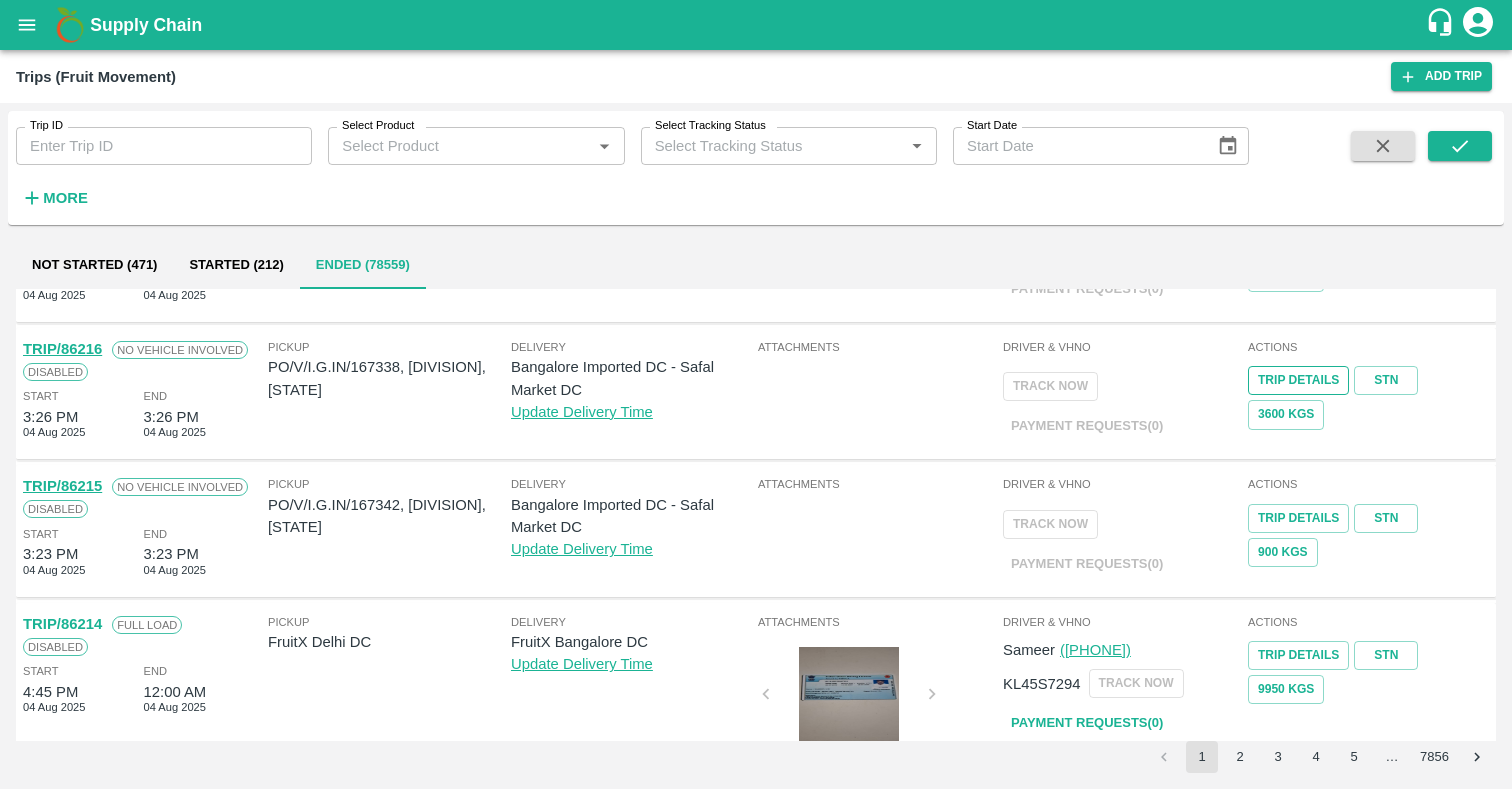 scroll, scrollTop: 105, scrollLeft: 0, axis: vertical 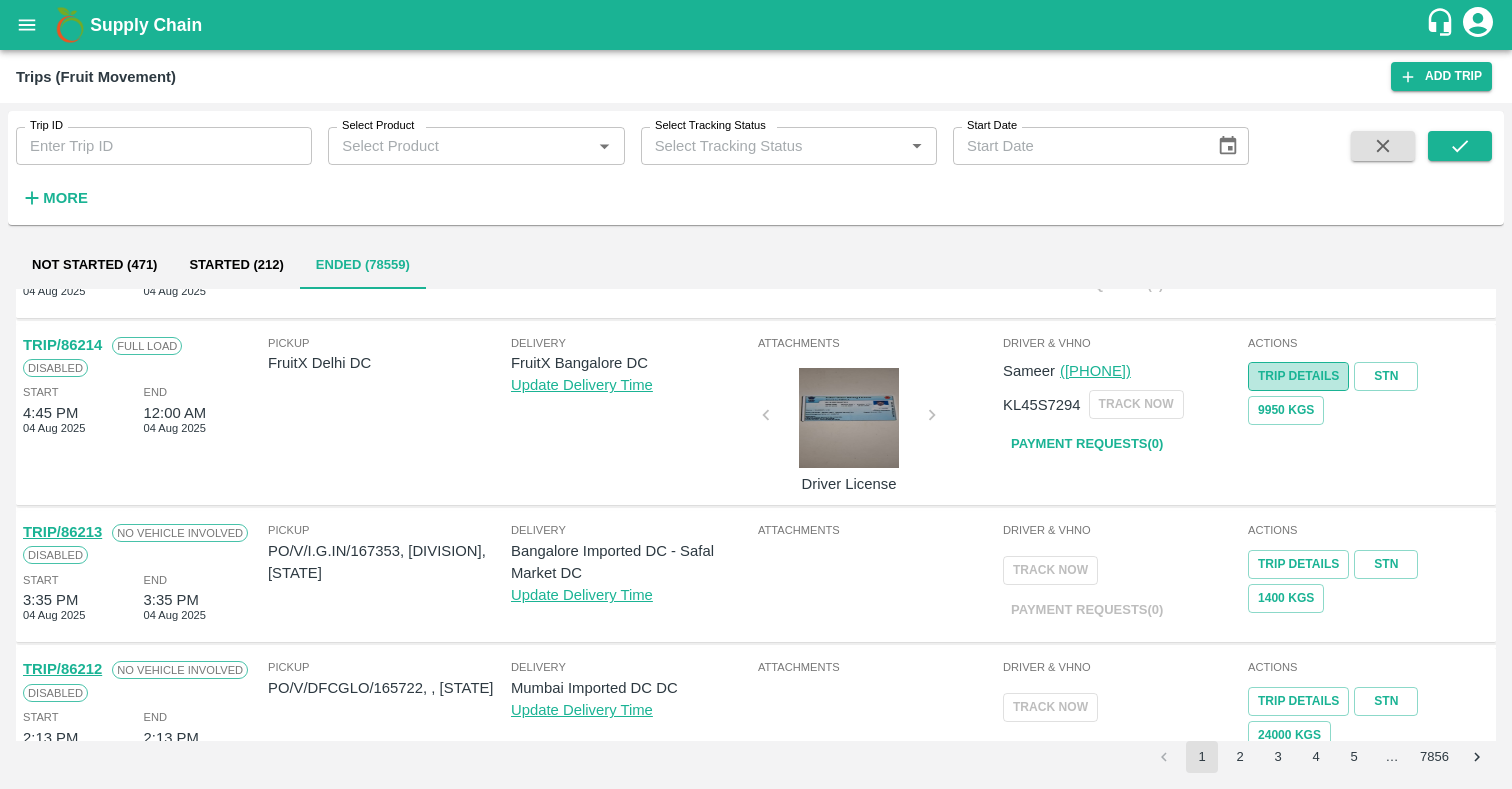 click on "Trip Details" at bounding box center (1298, 376) 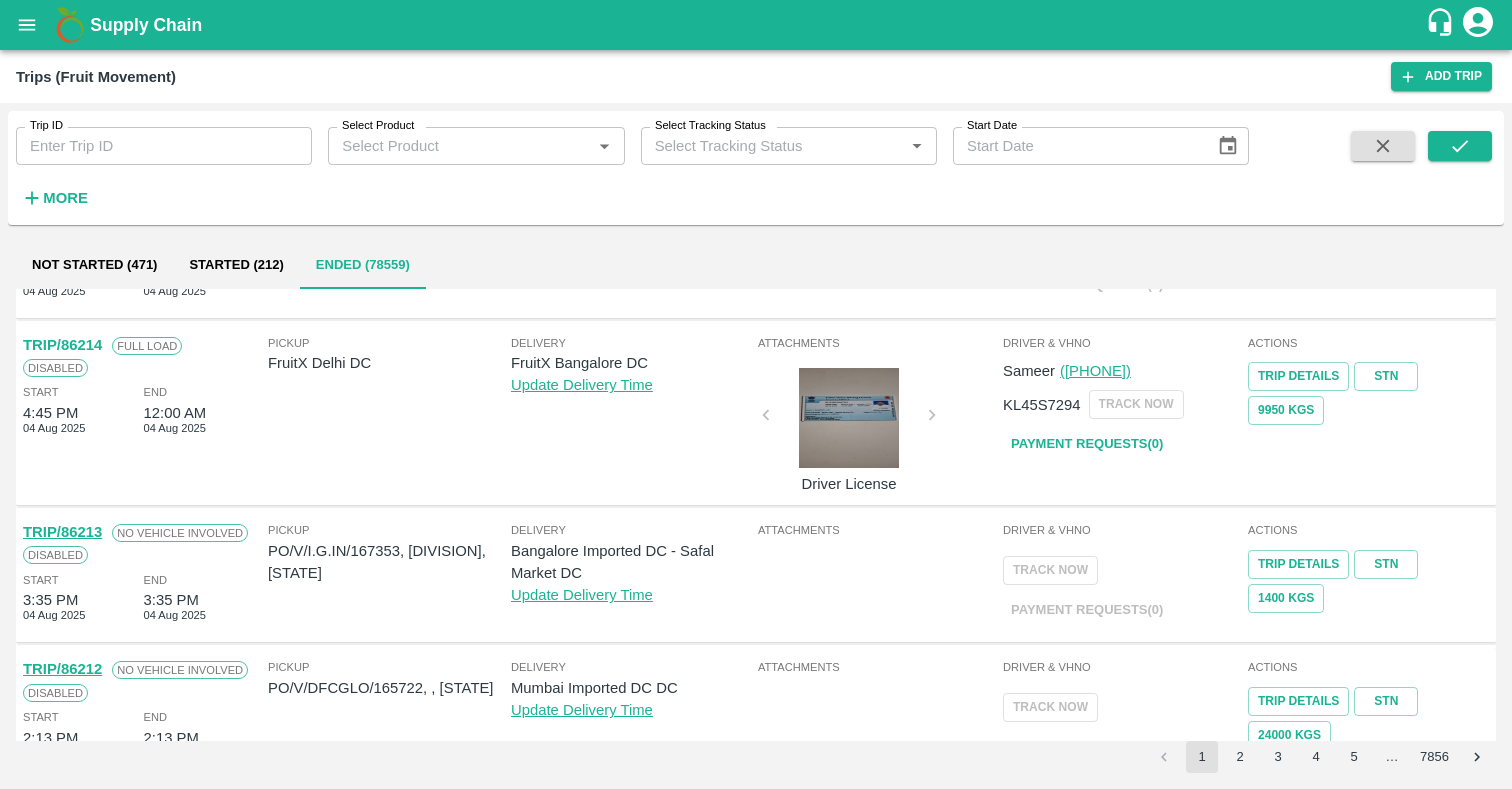 click on "Trip ID" at bounding box center (164, 146) 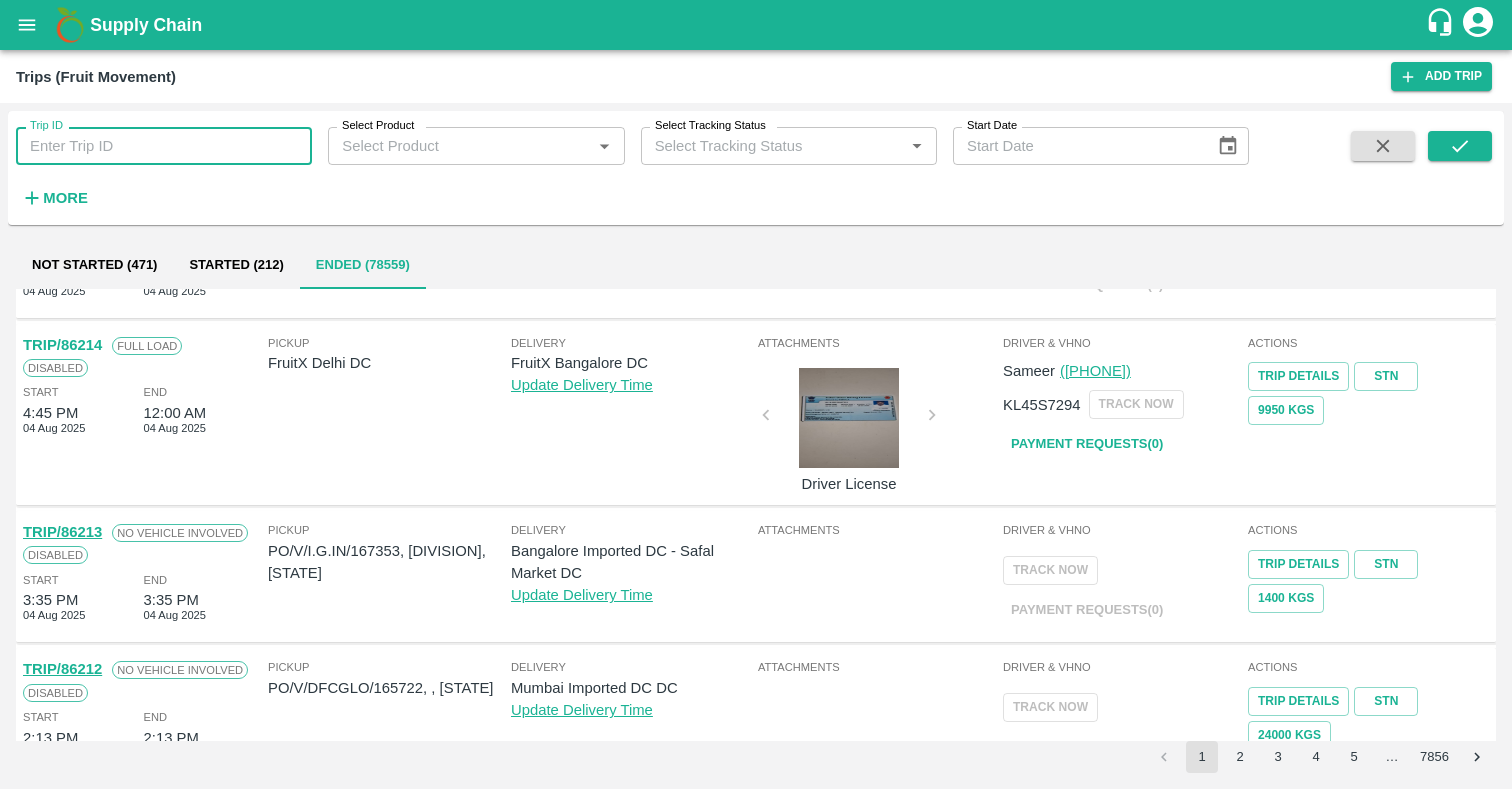 paste on "54255" 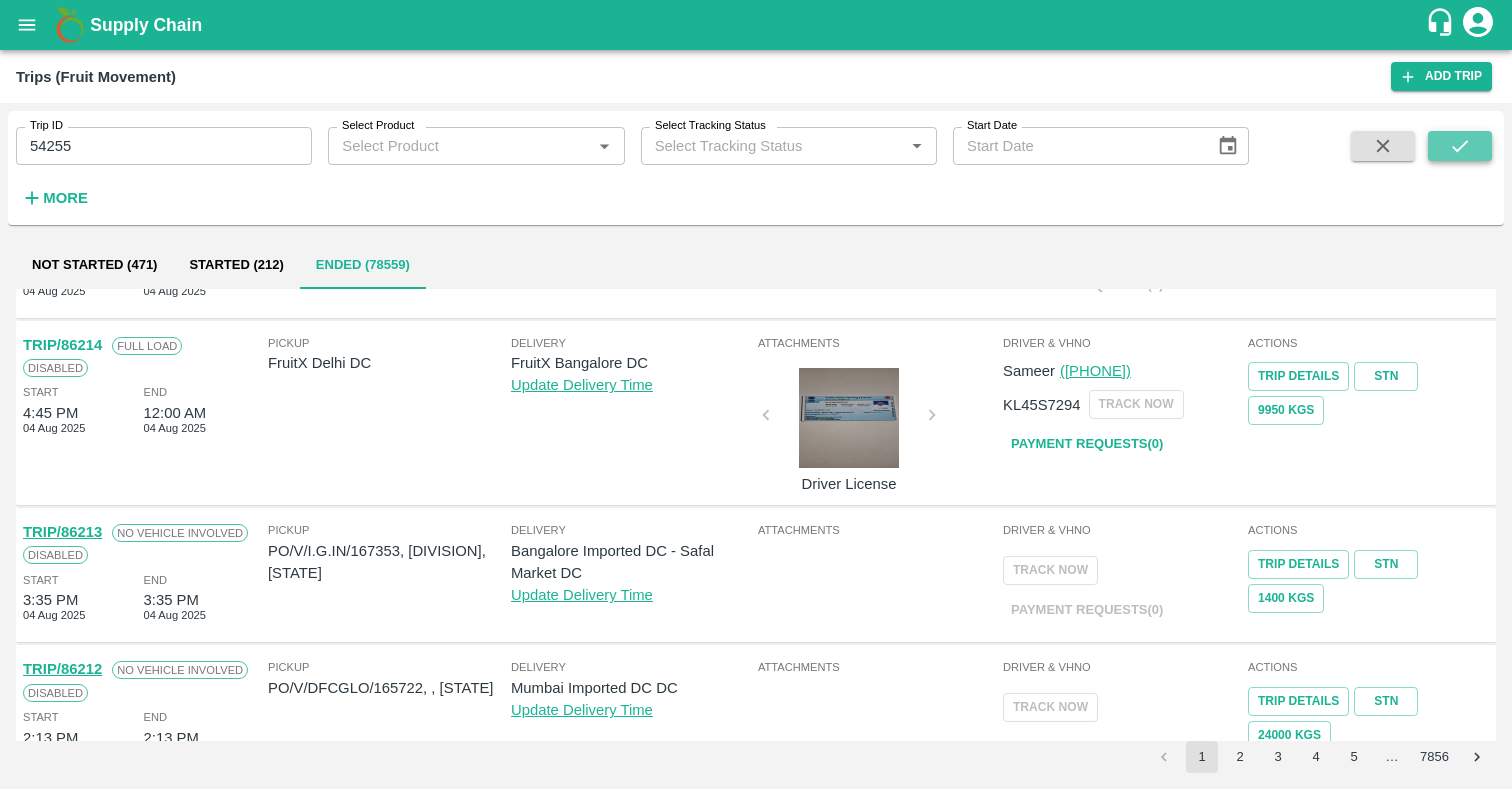 click 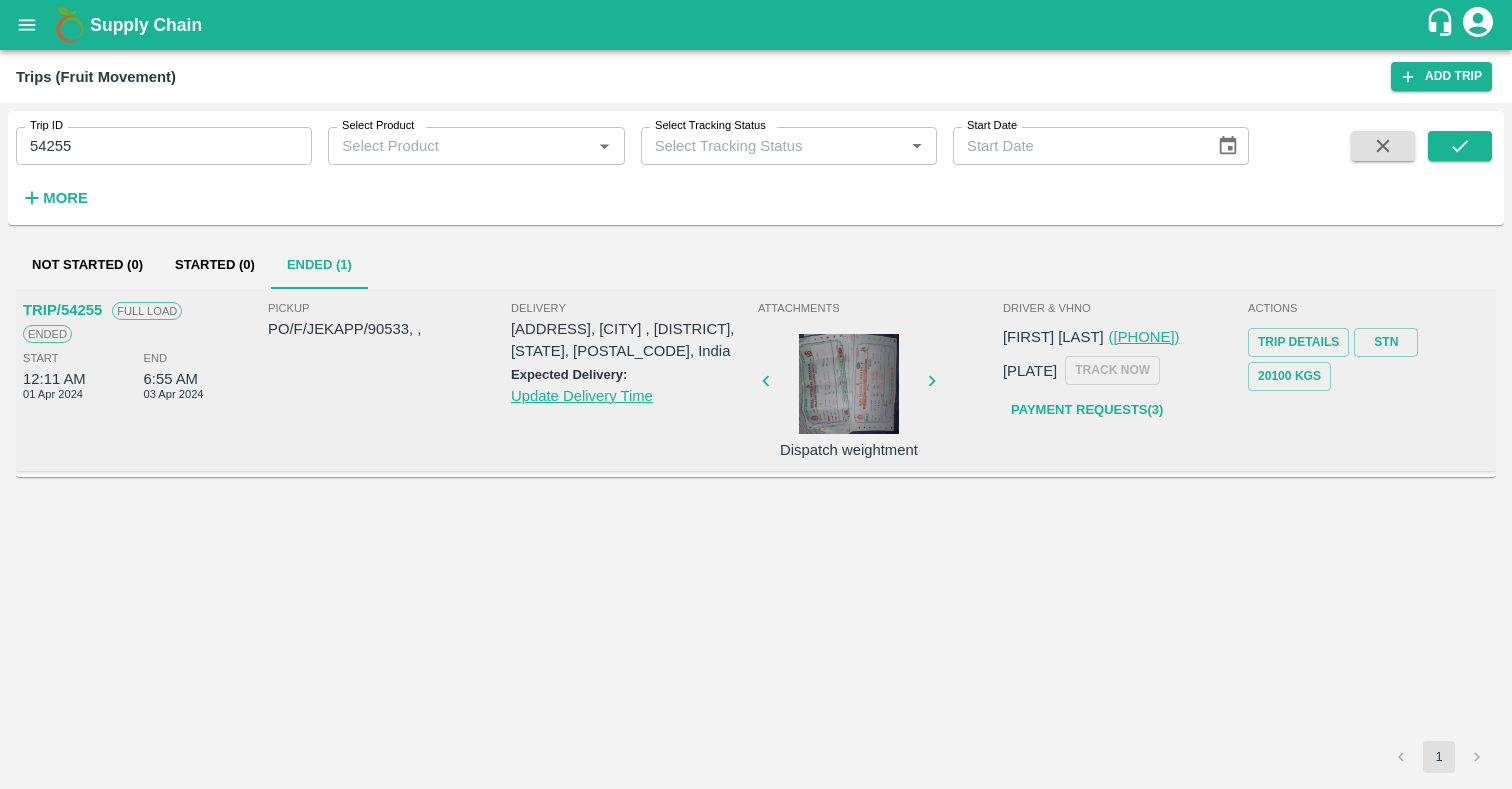 click on "TRIP/54255" at bounding box center [62, 310] 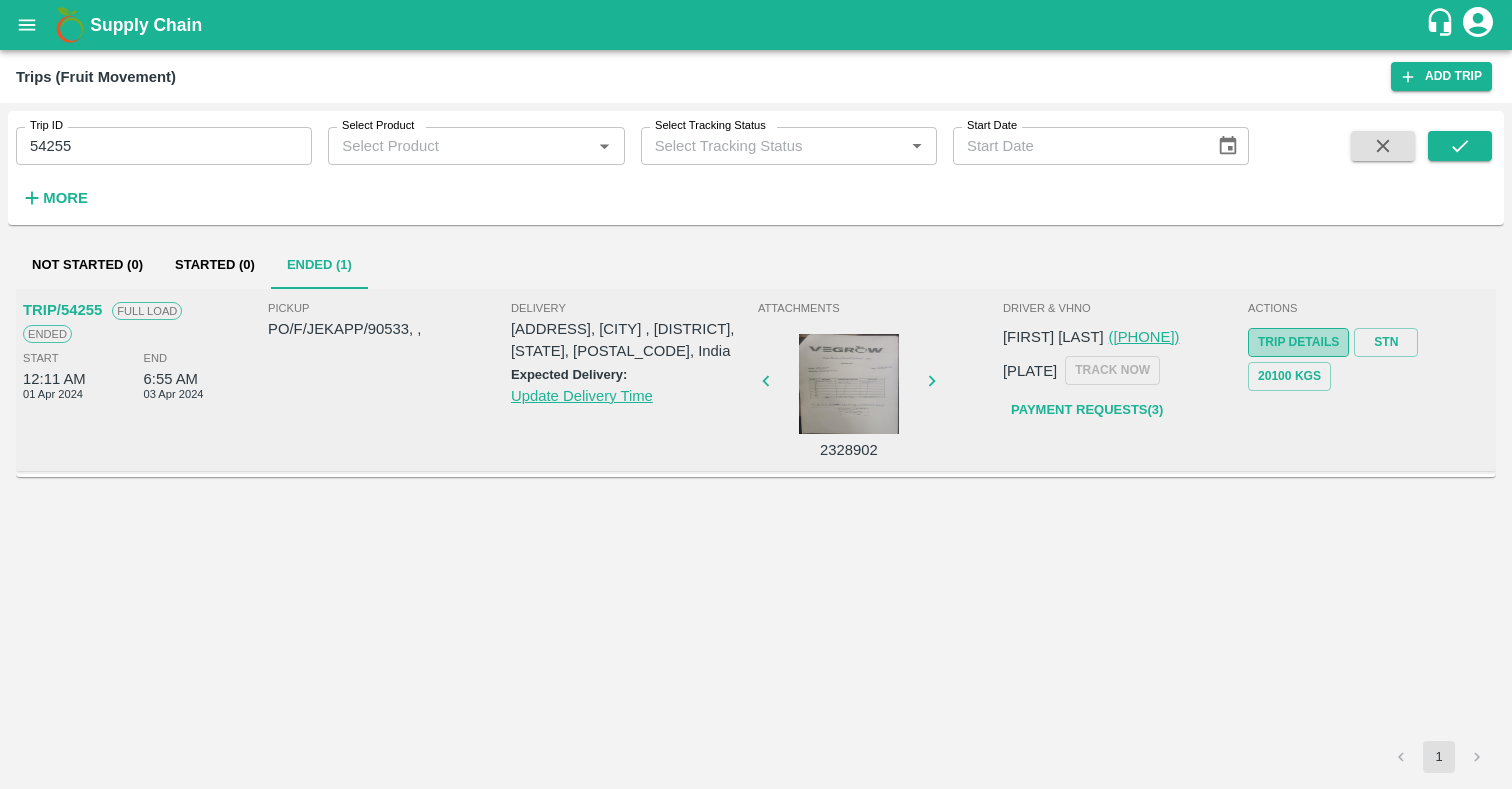 click on "Trip Details" at bounding box center (1298, 342) 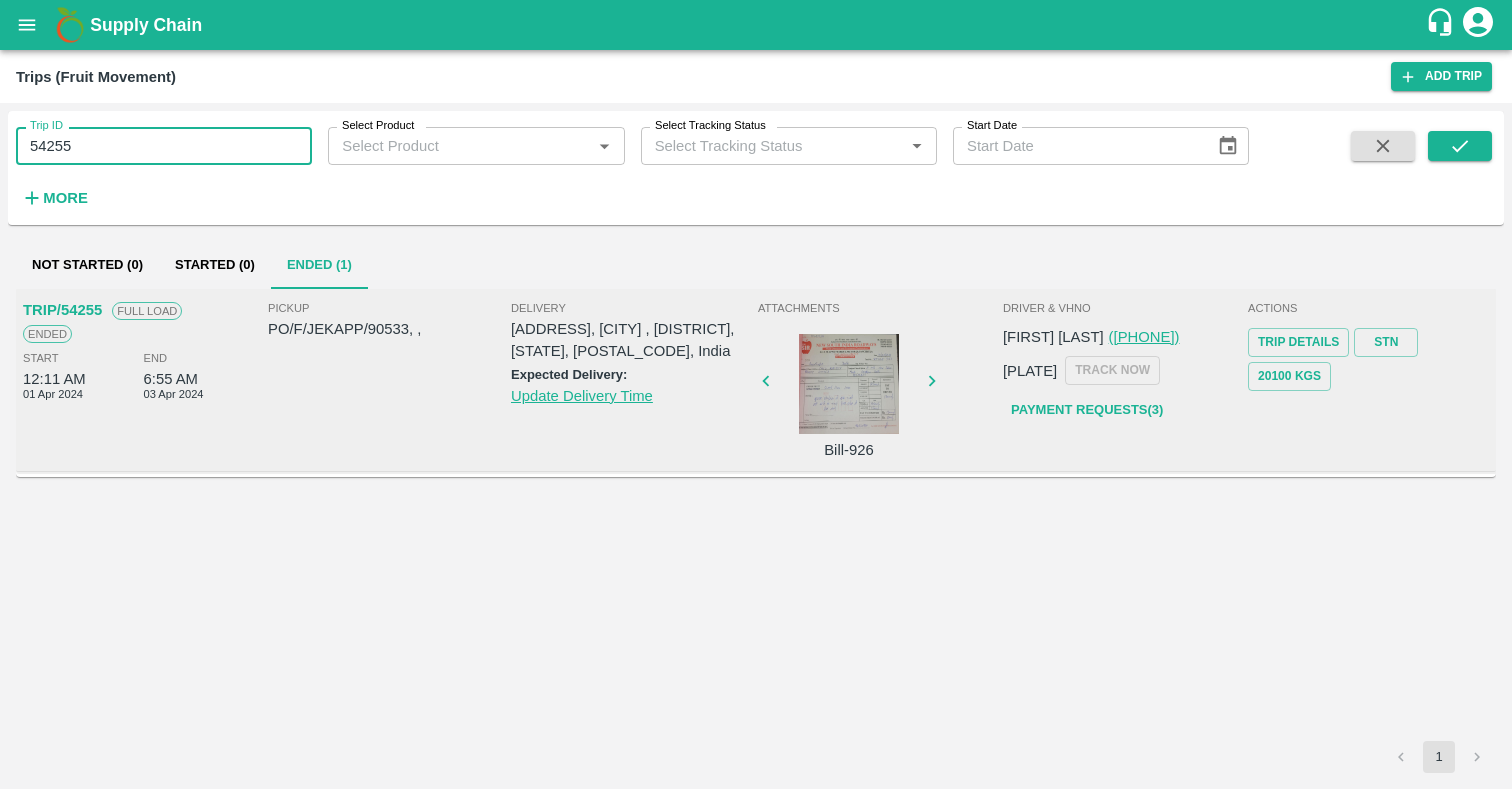 drag, startPoint x: 88, startPoint y: 145, endPoint x: 38, endPoint y: 141, distance: 50.159744 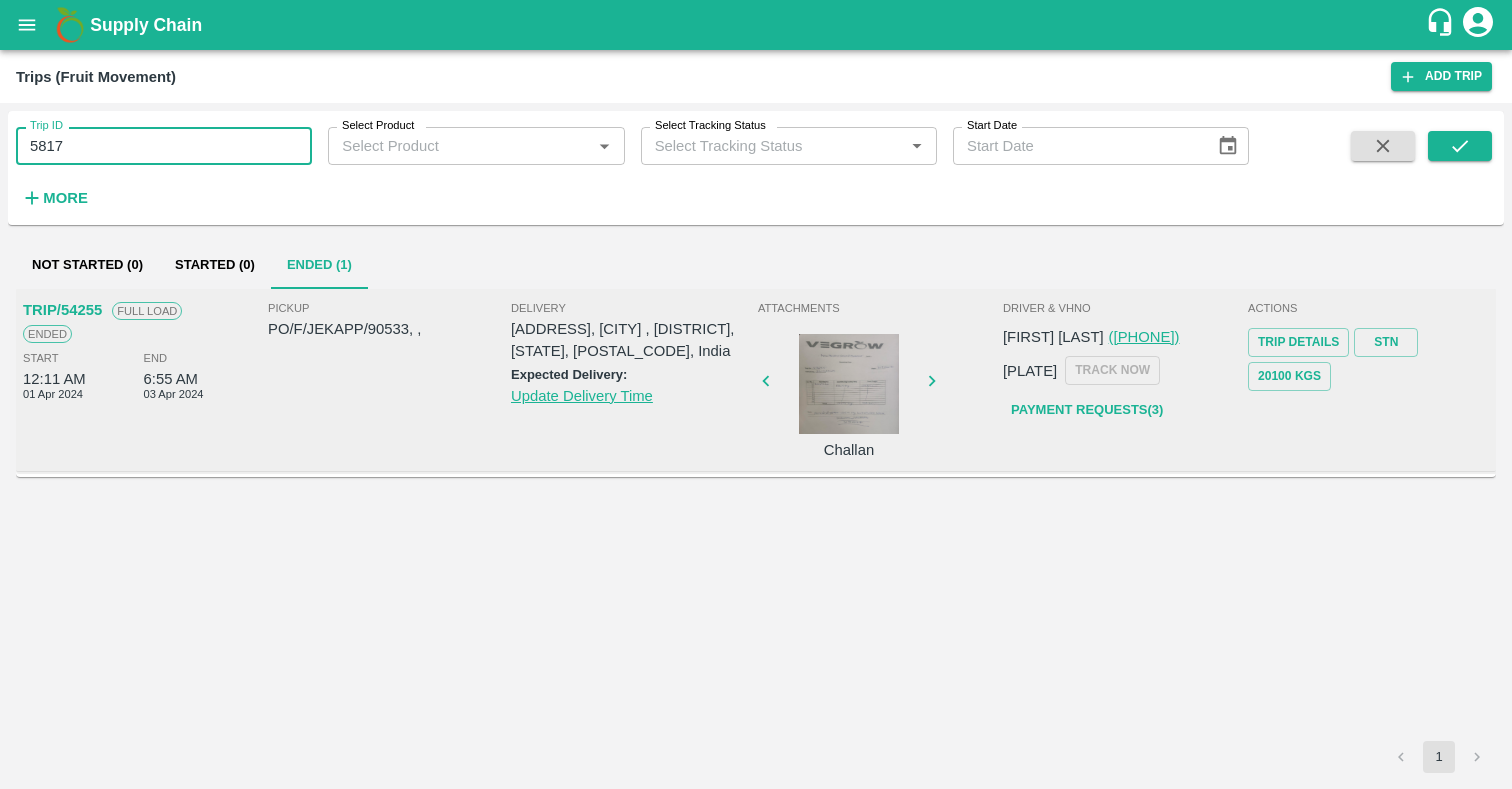 type on "5817" 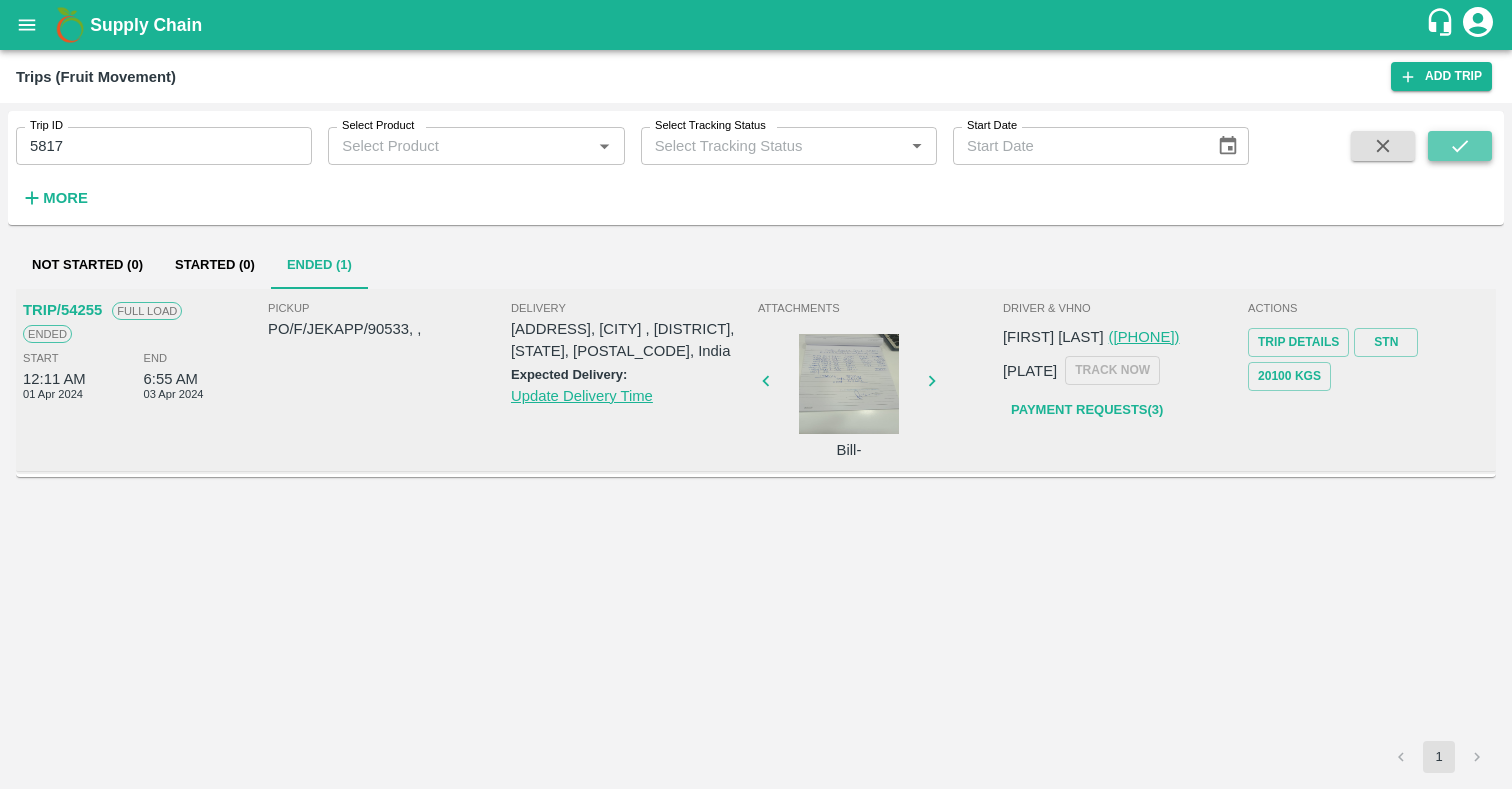 click 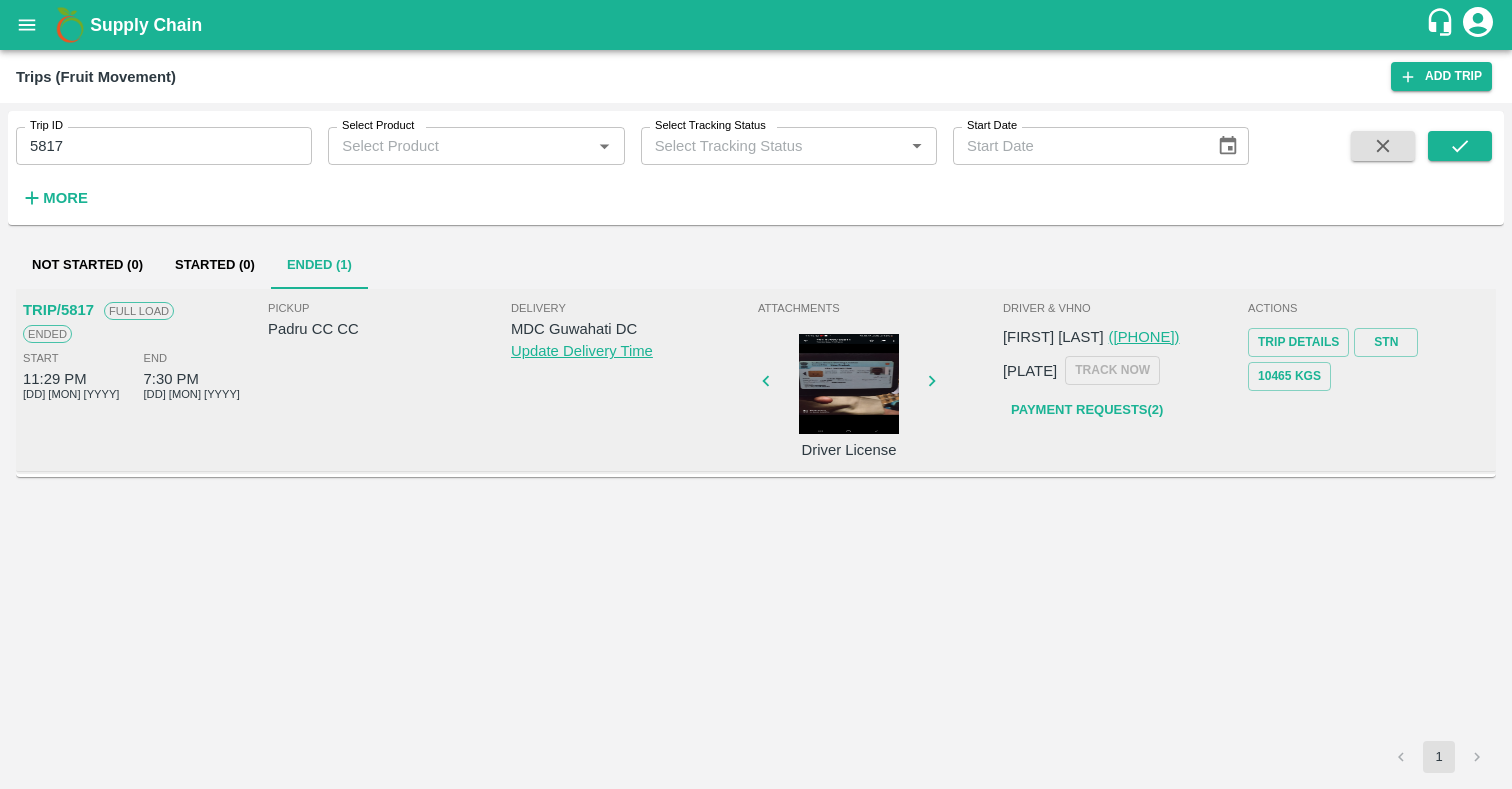 click on "TRIP/5817" at bounding box center (58, 310) 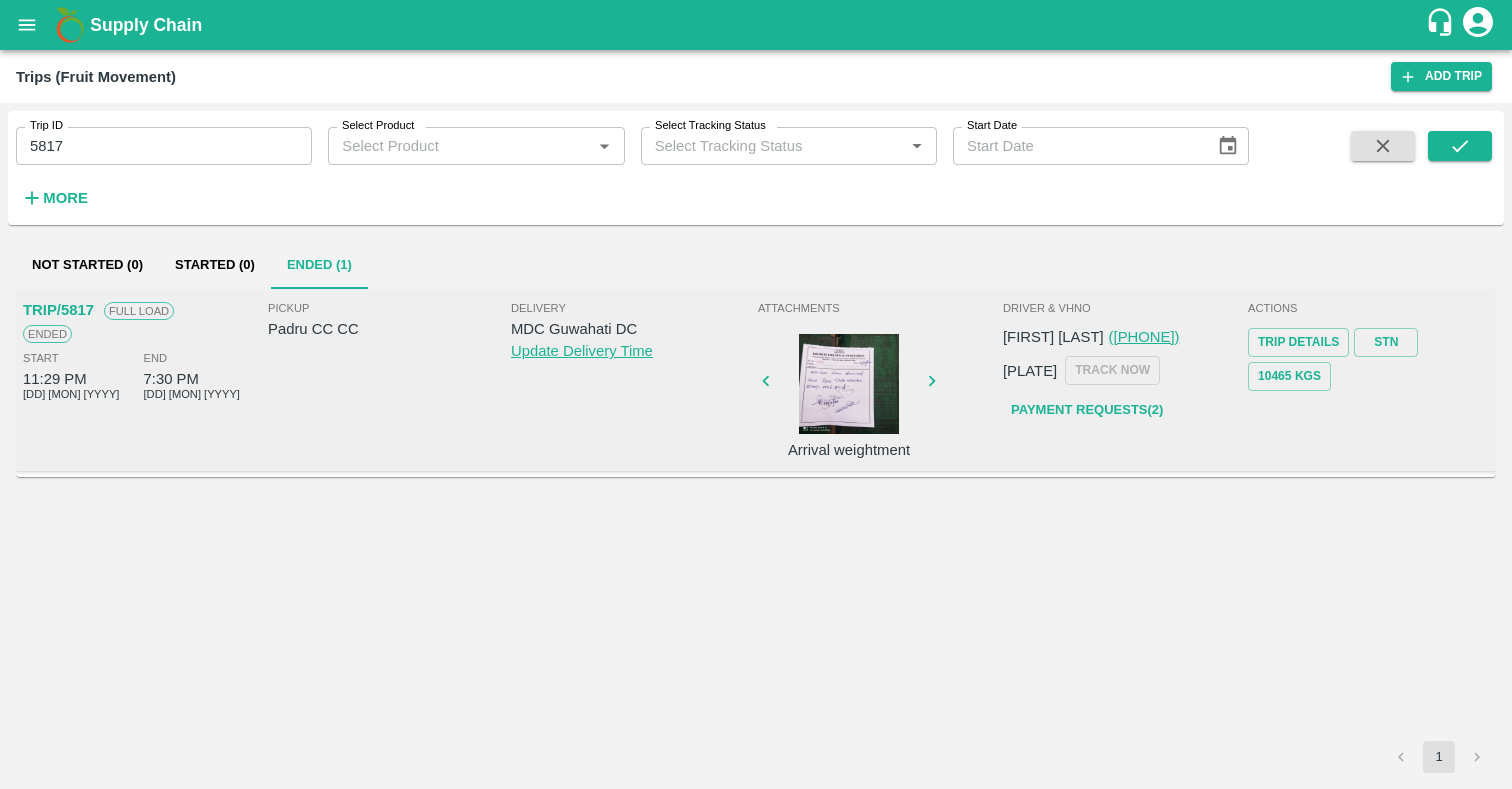 click 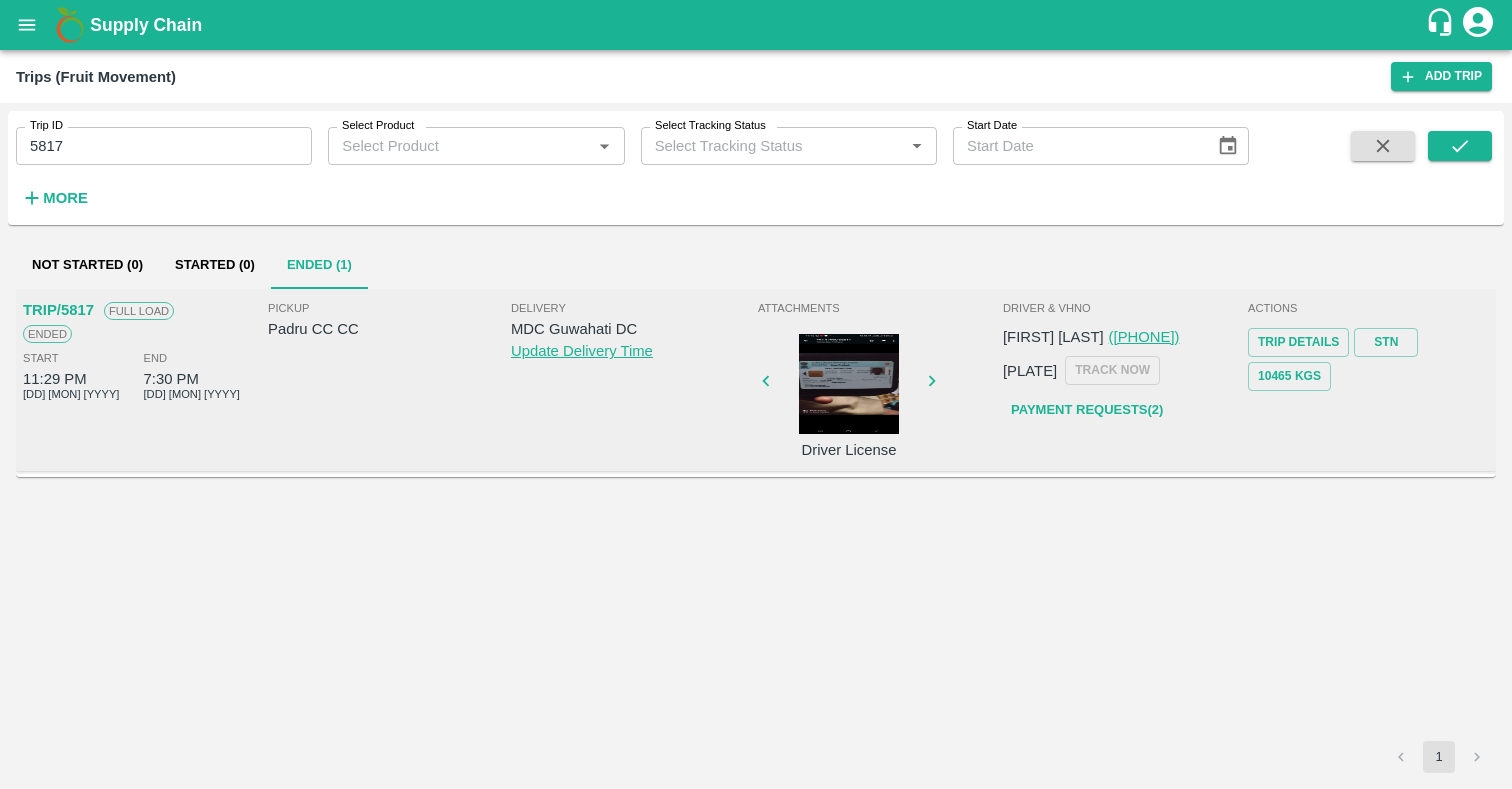click 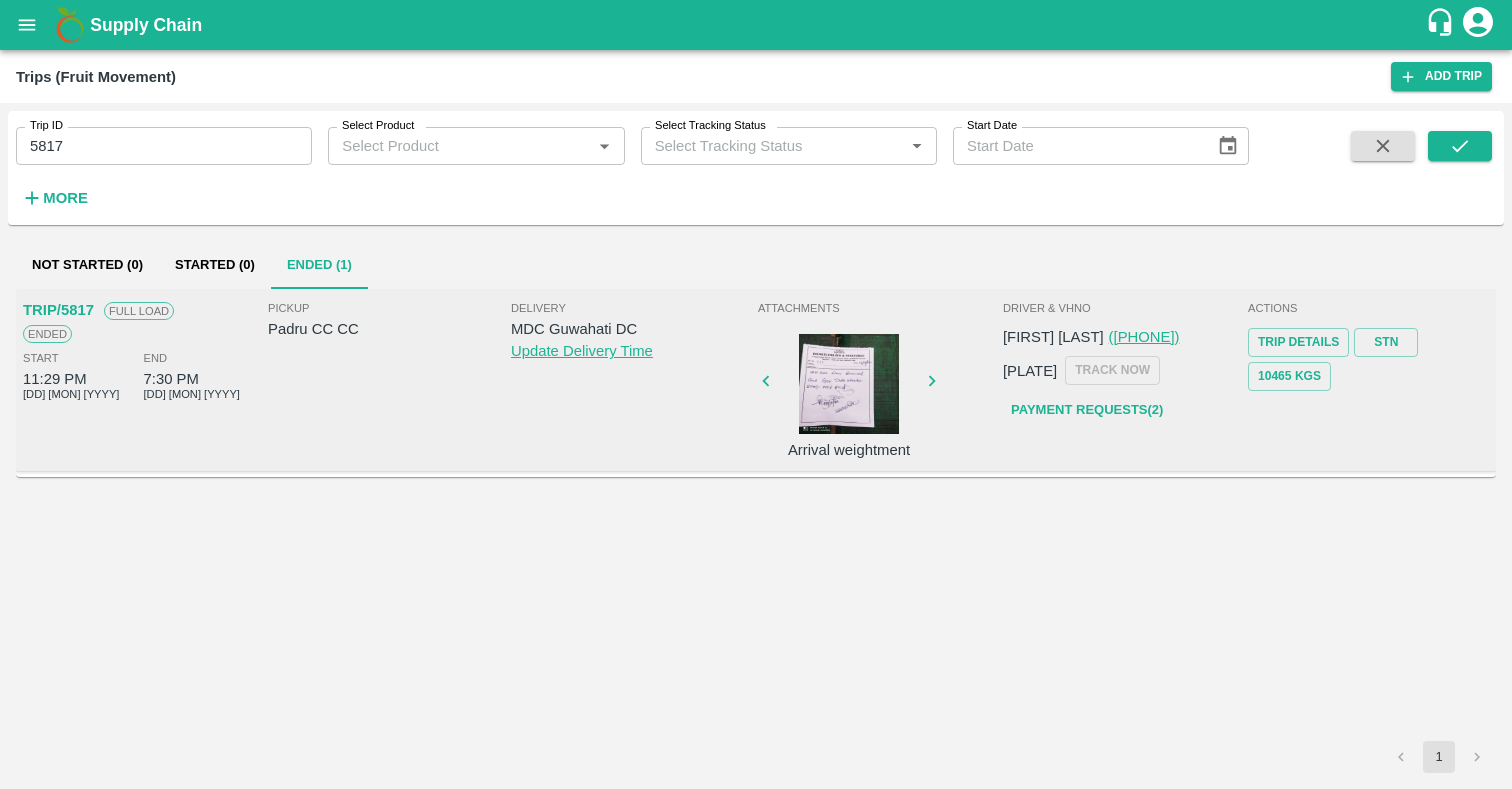 click 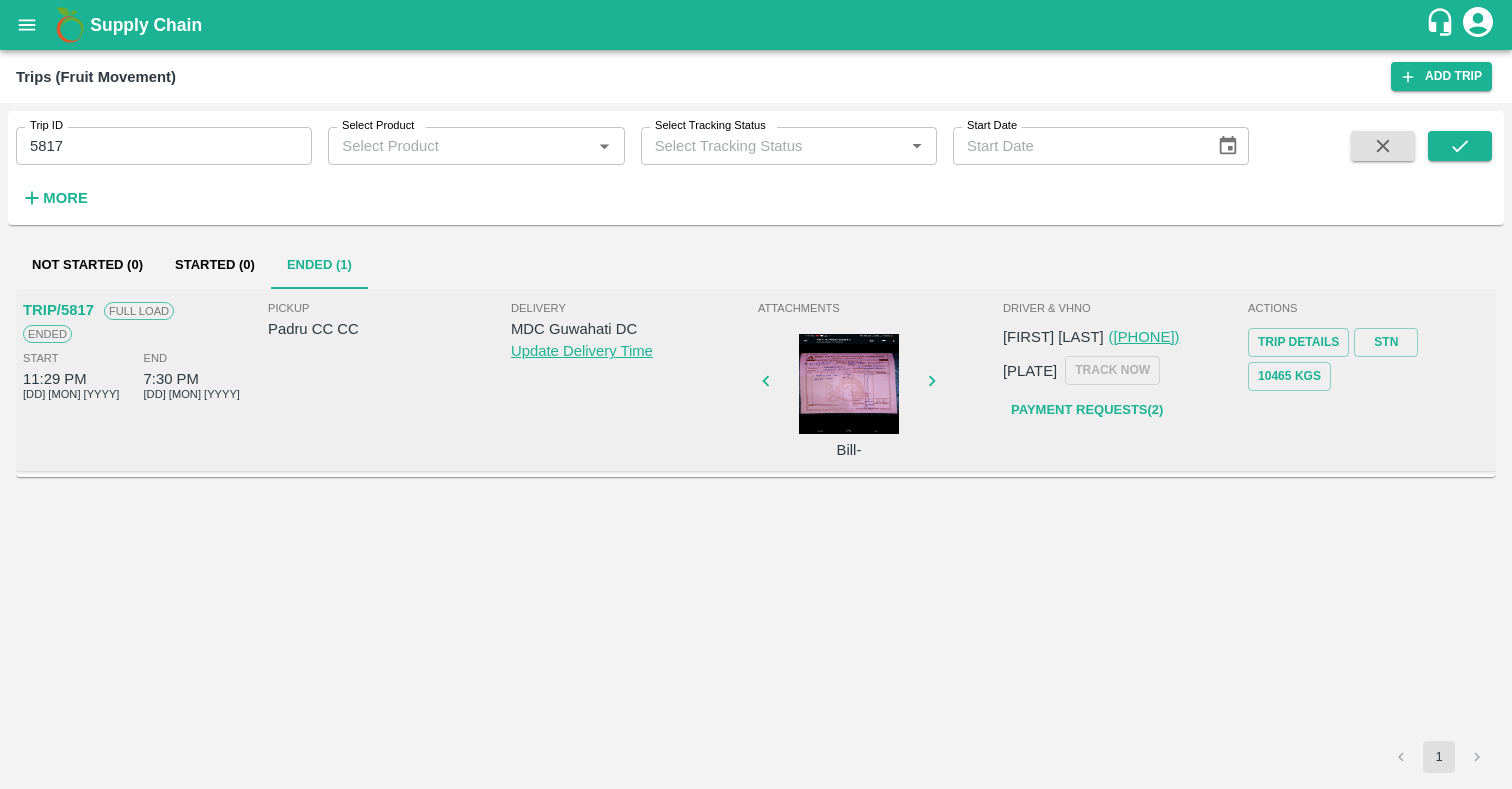 click 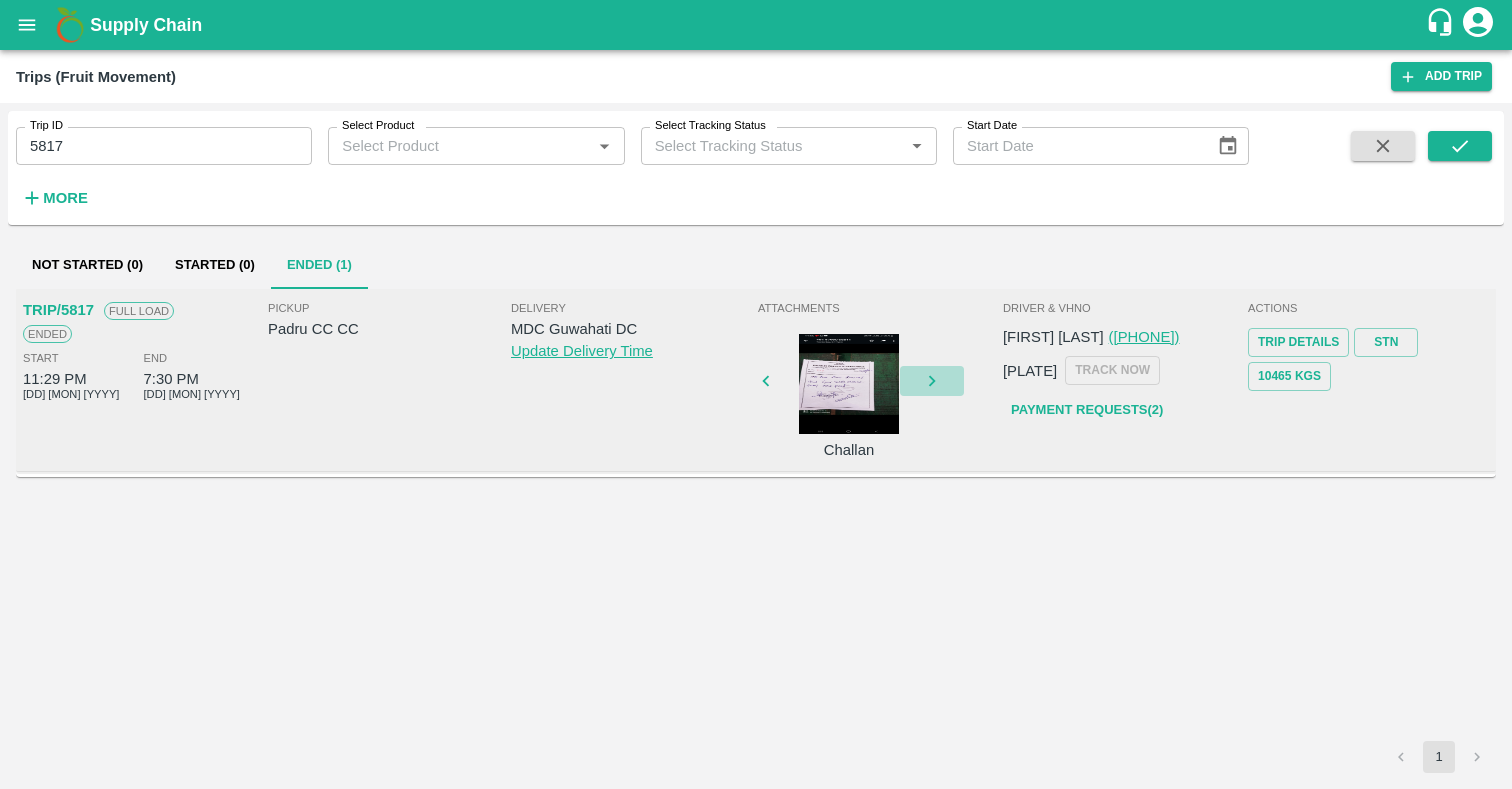 click 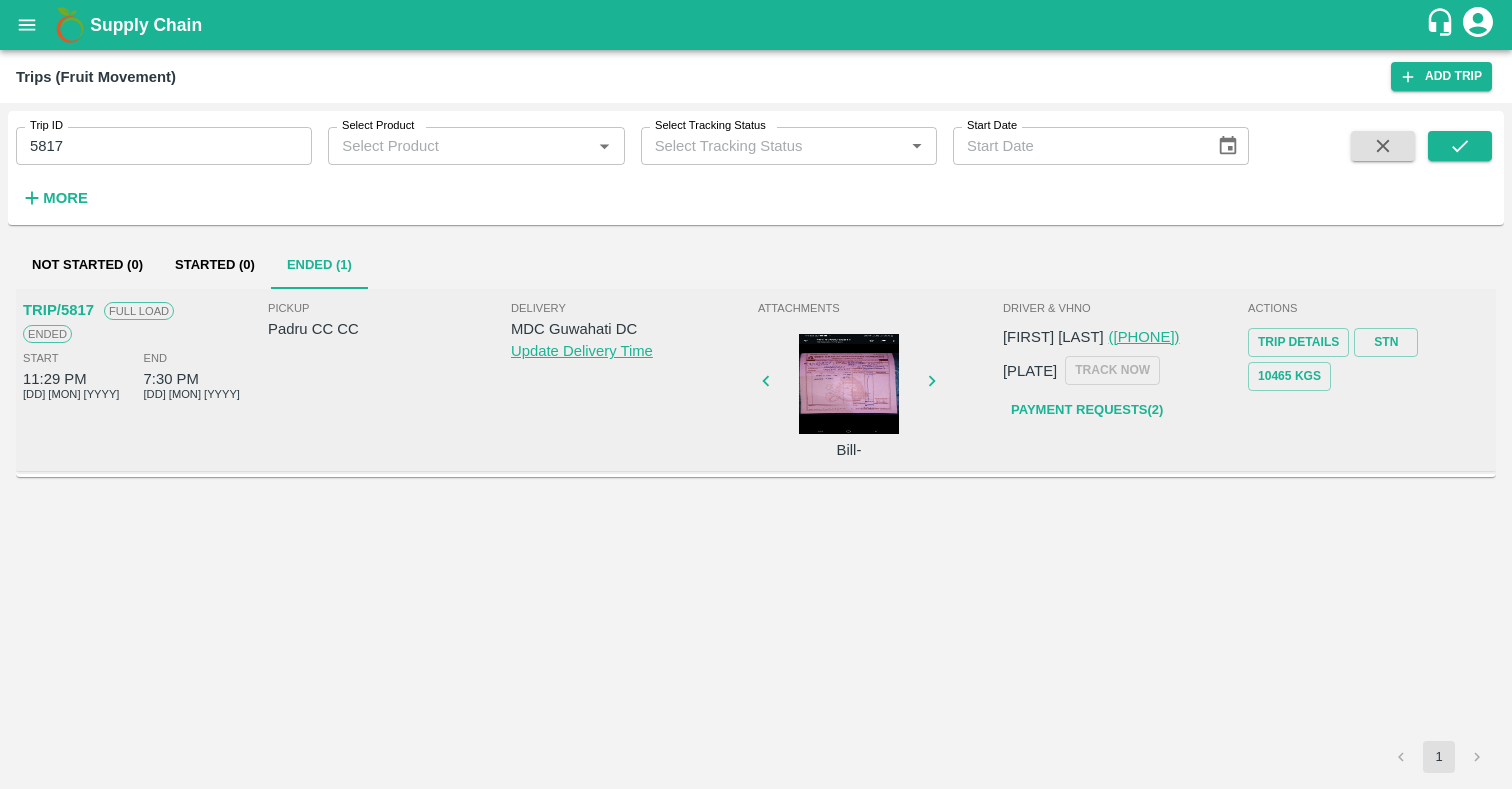 click 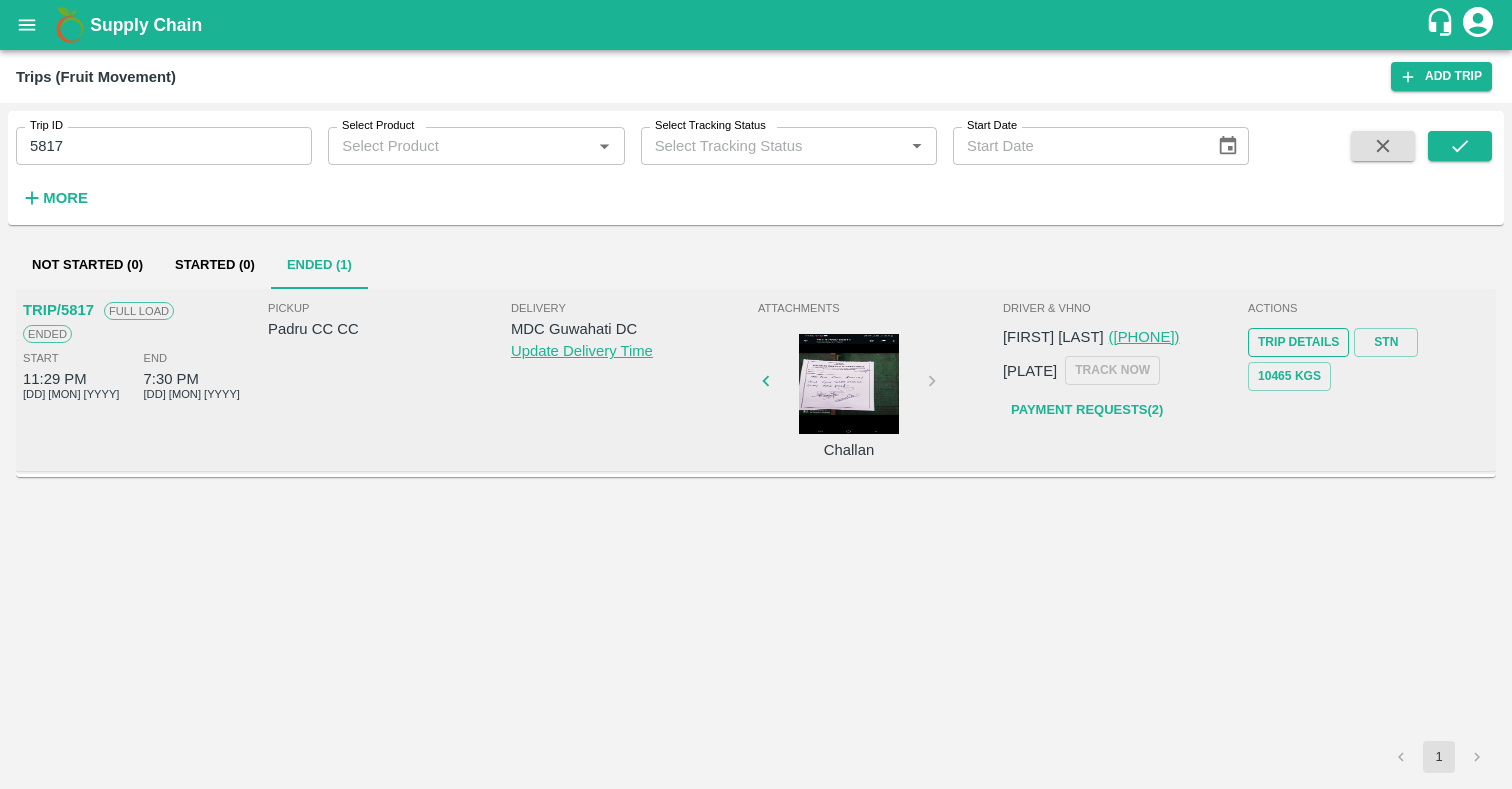click on "Trip Details" at bounding box center [1298, 342] 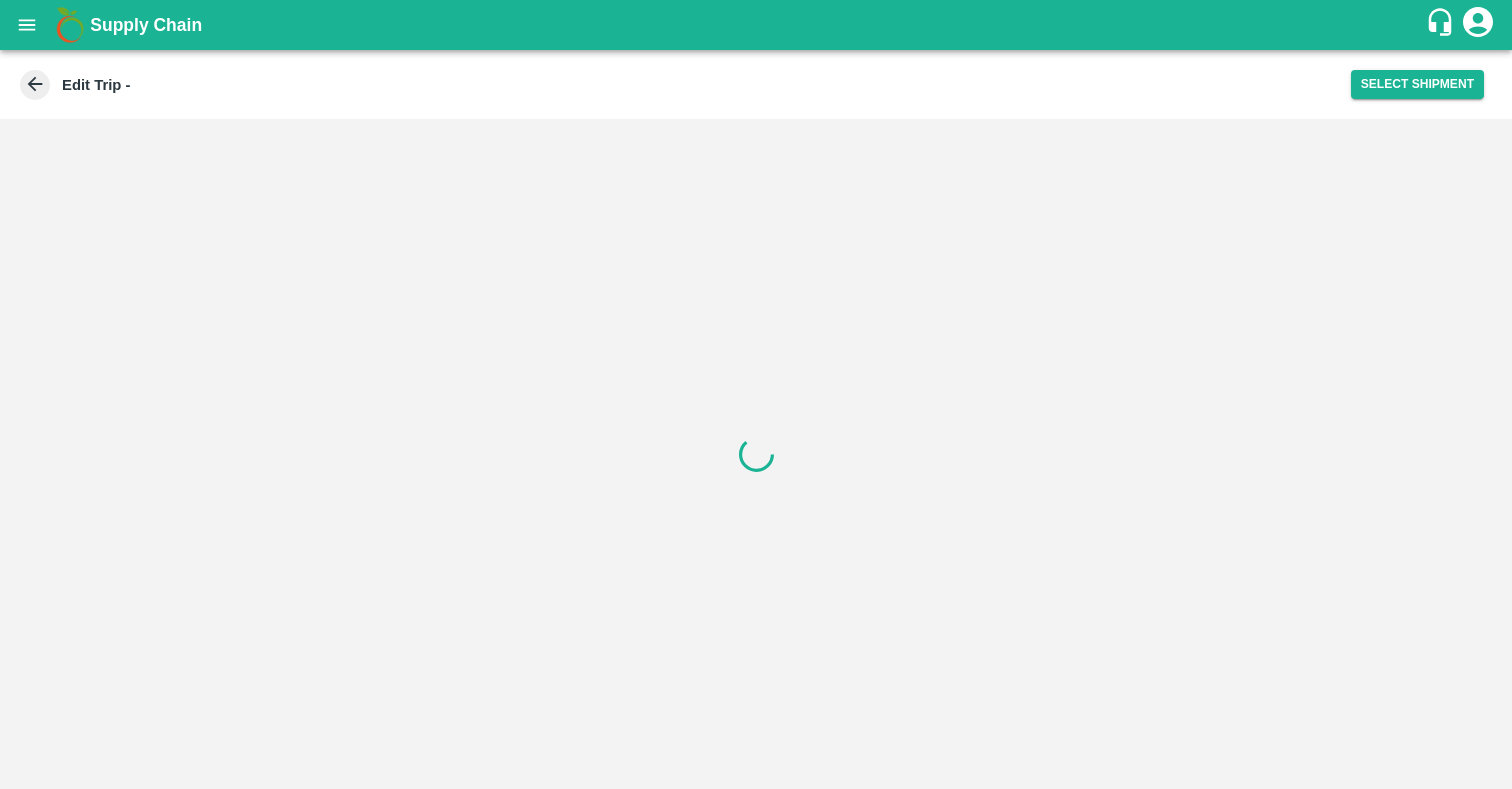 scroll, scrollTop: 0, scrollLeft: 0, axis: both 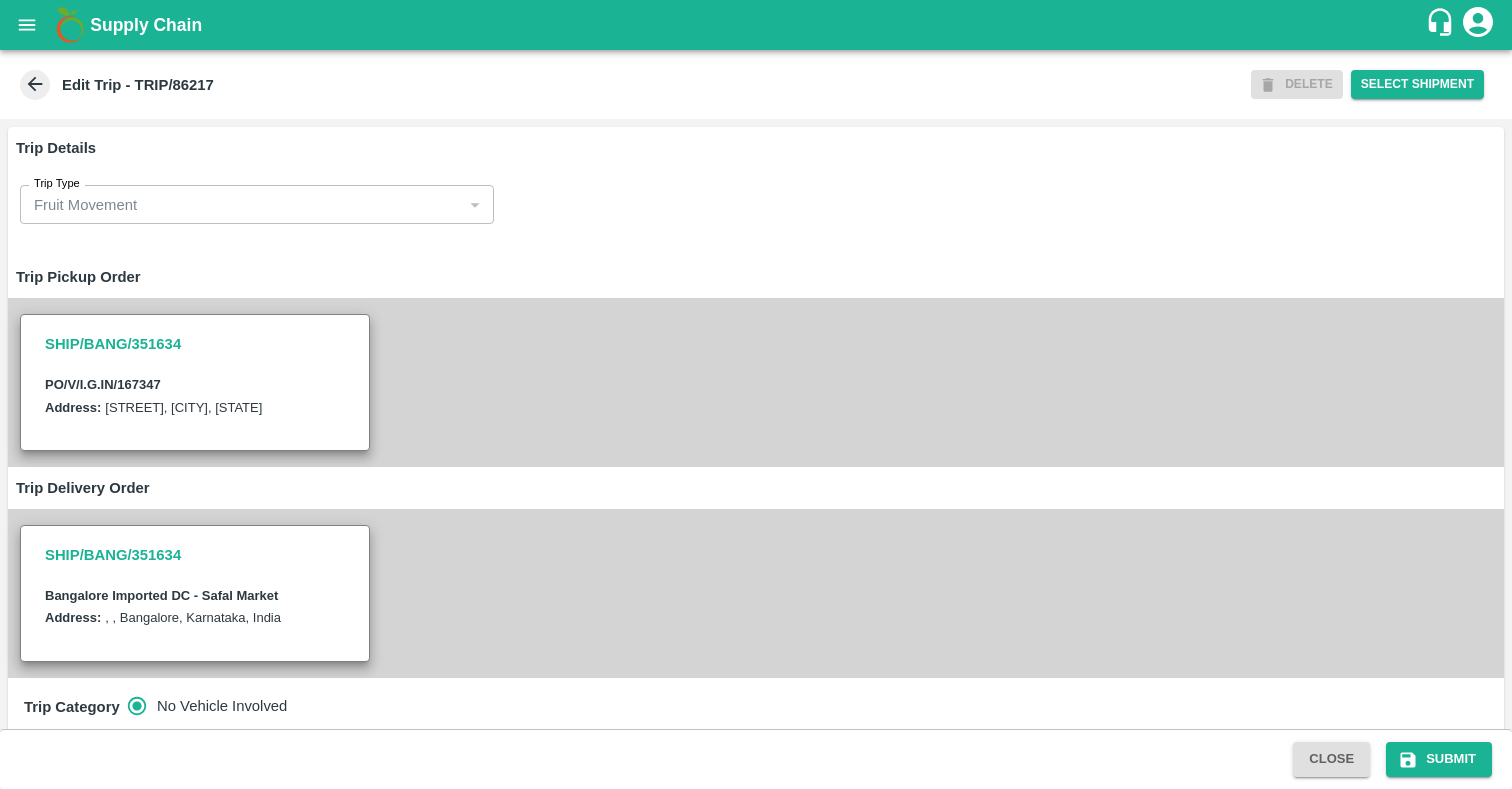 click 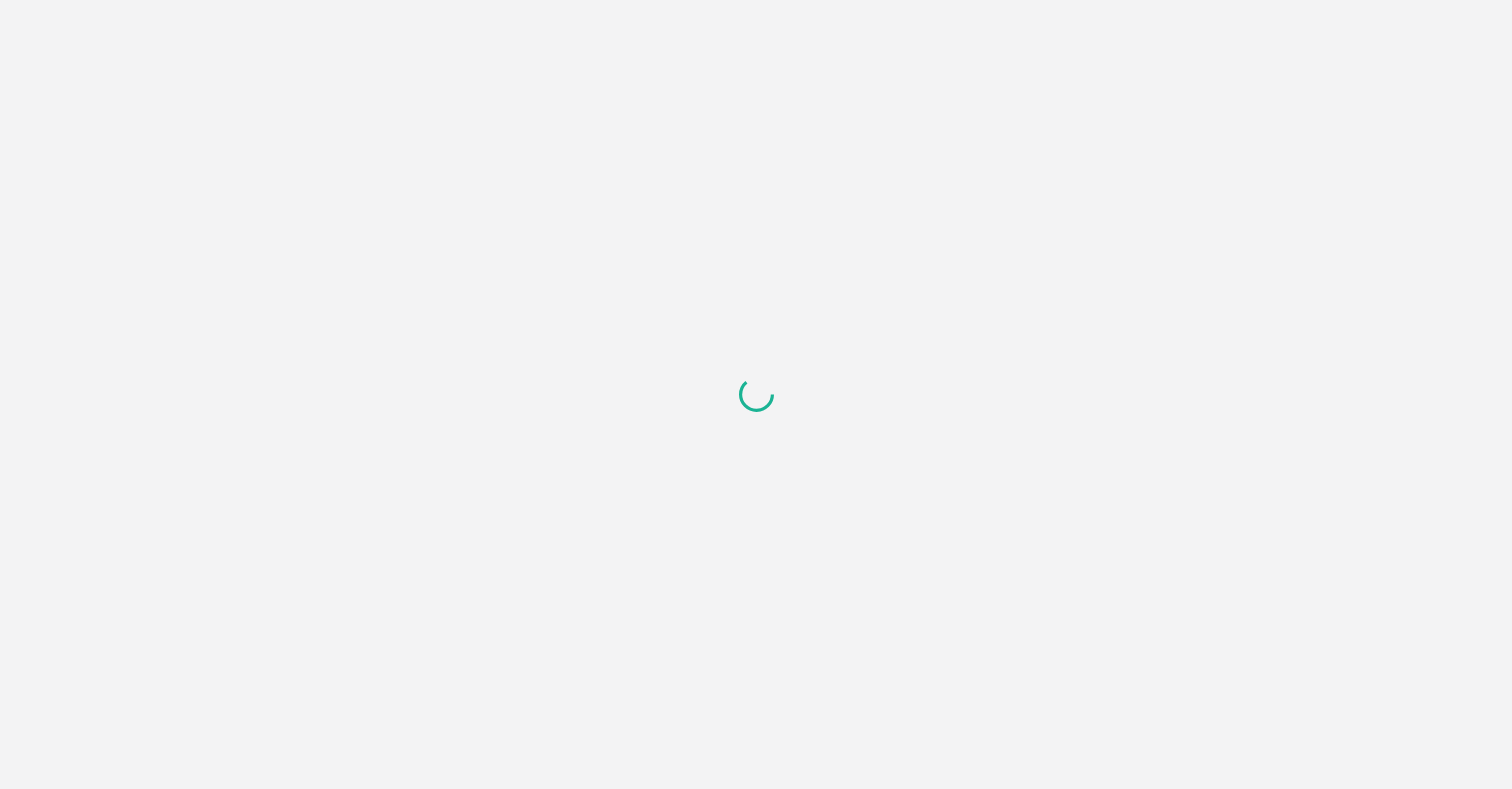 scroll, scrollTop: 0, scrollLeft: 0, axis: both 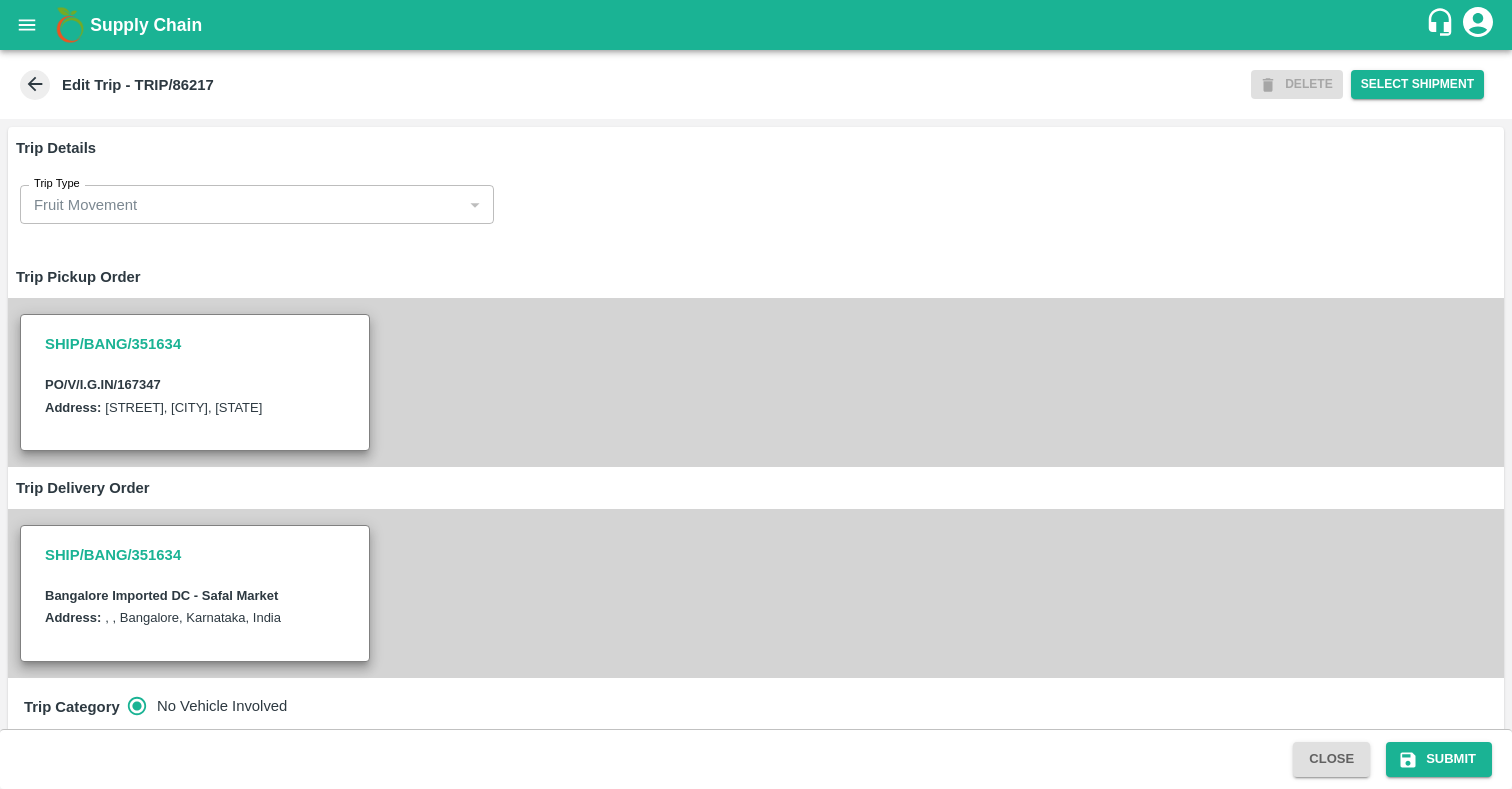 click 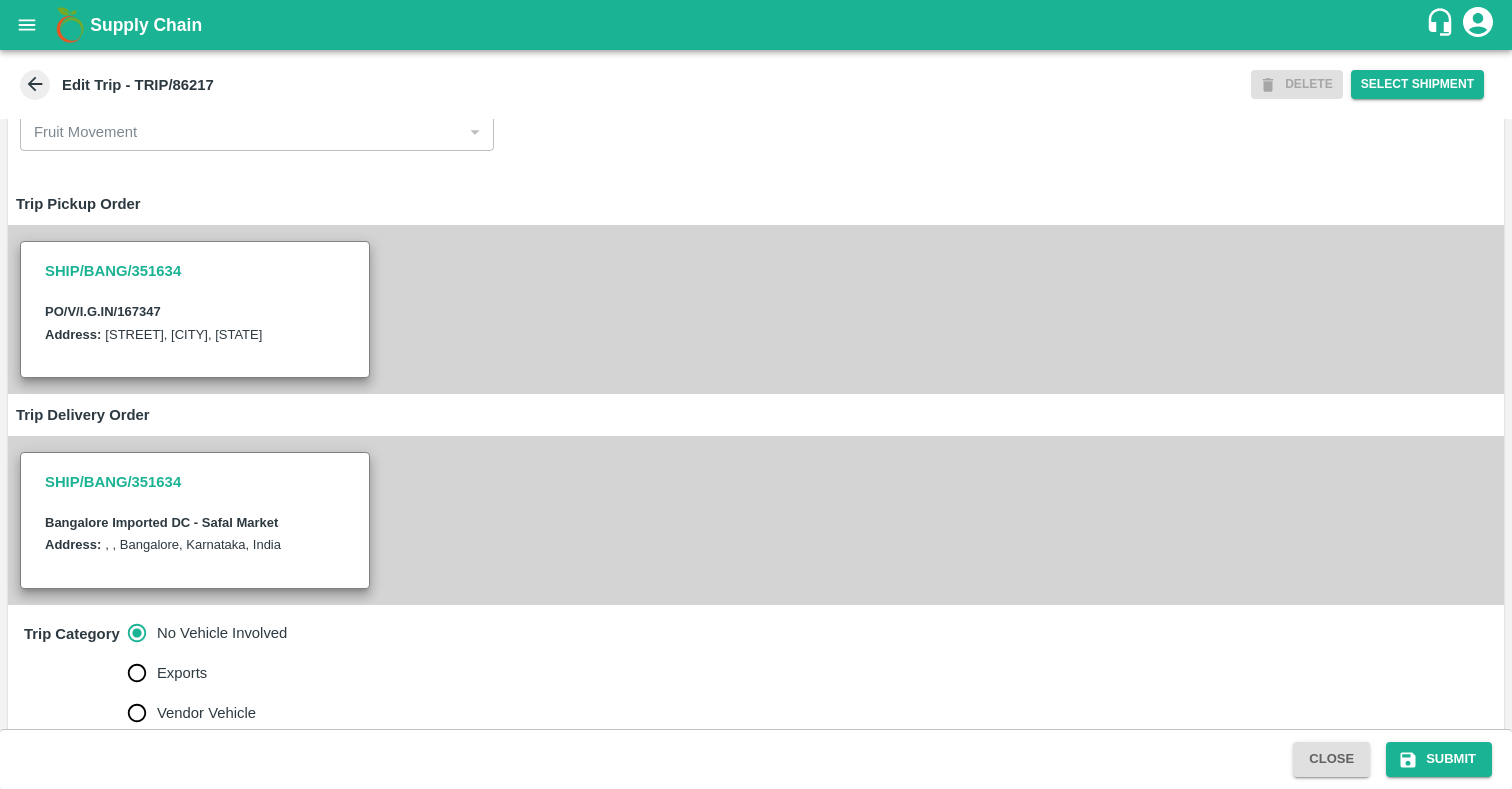 scroll, scrollTop: 0, scrollLeft: 0, axis: both 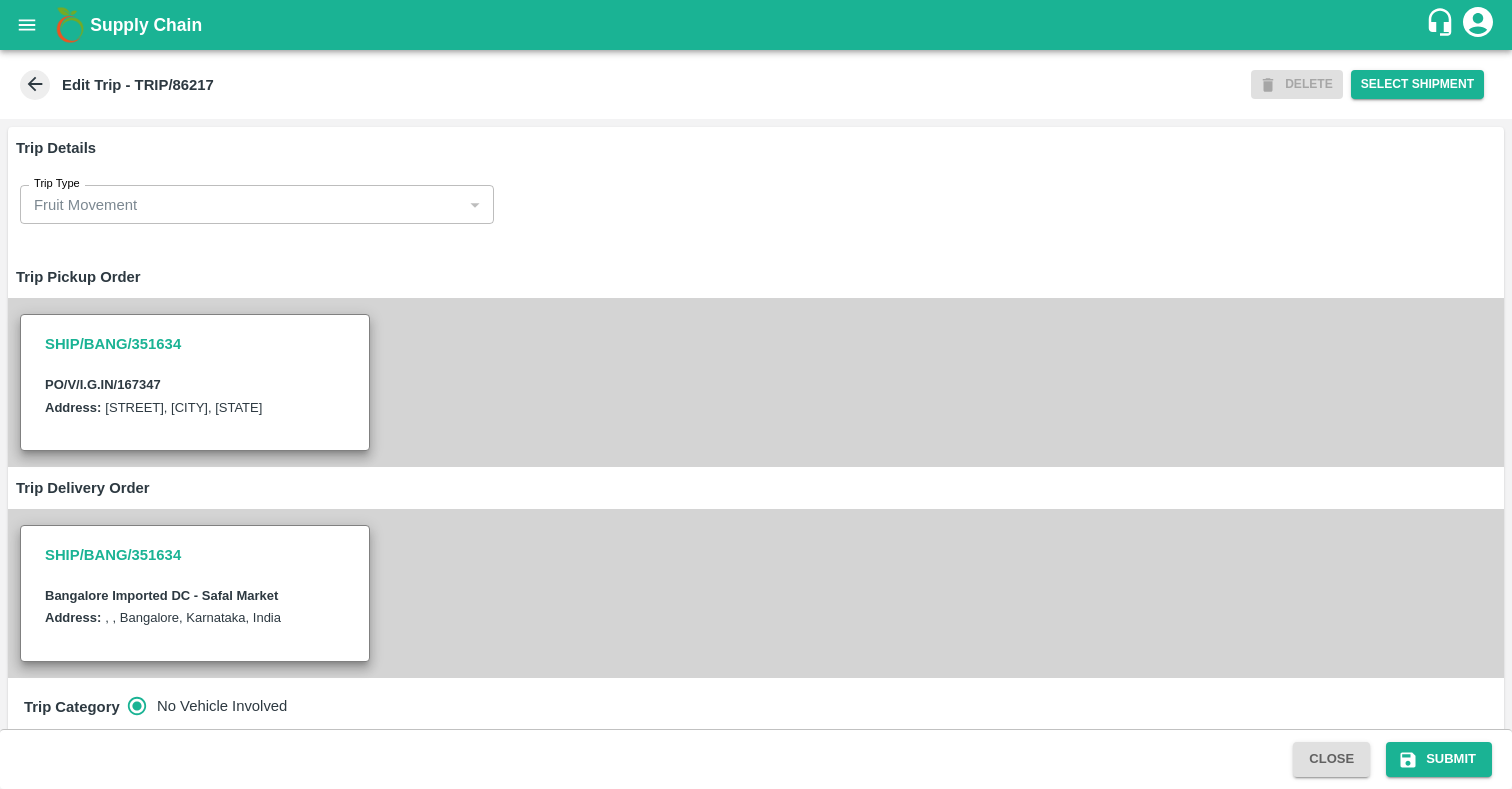 click 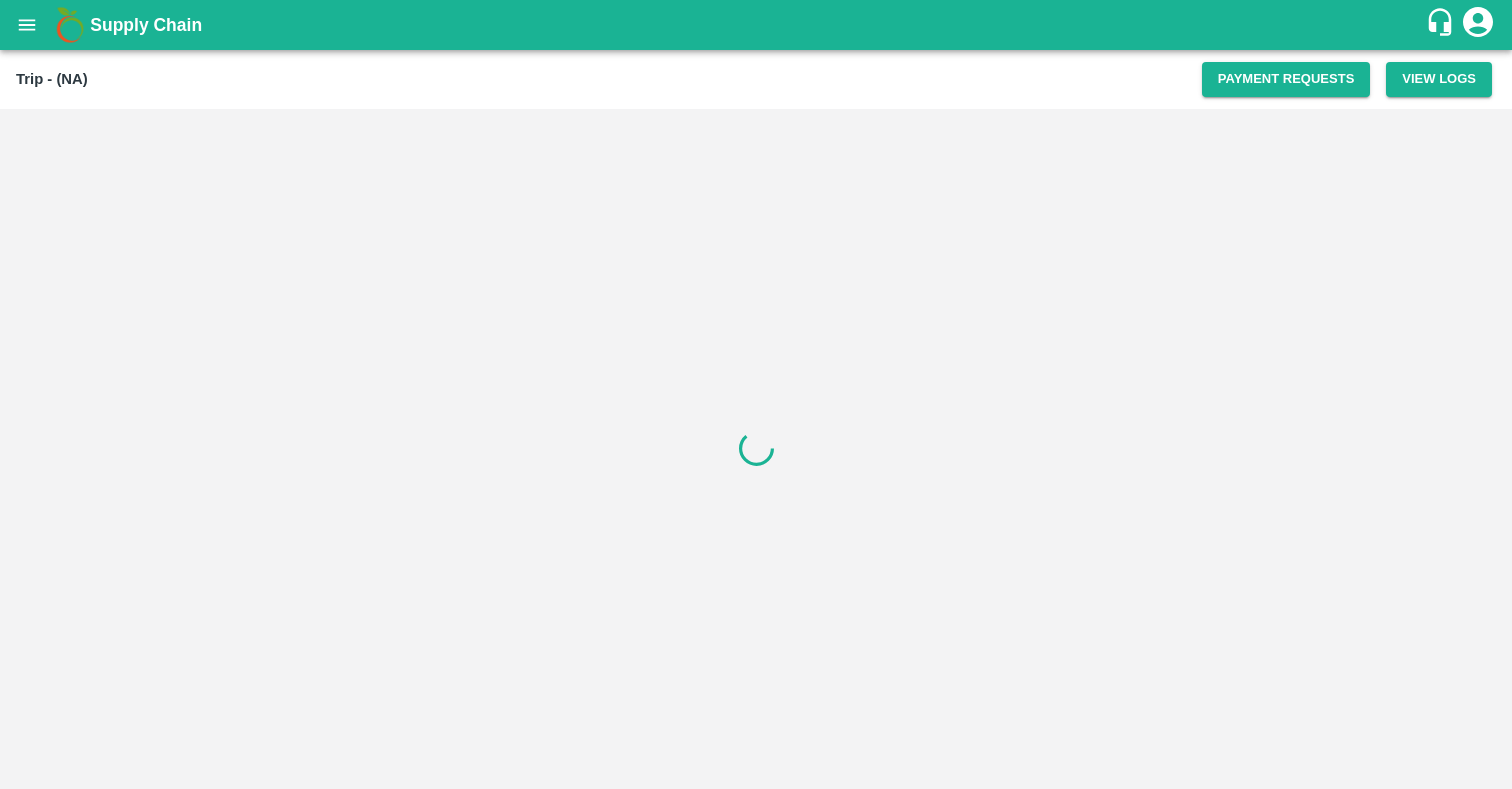 scroll, scrollTop: 0, scrollLeft: 0, axis: both 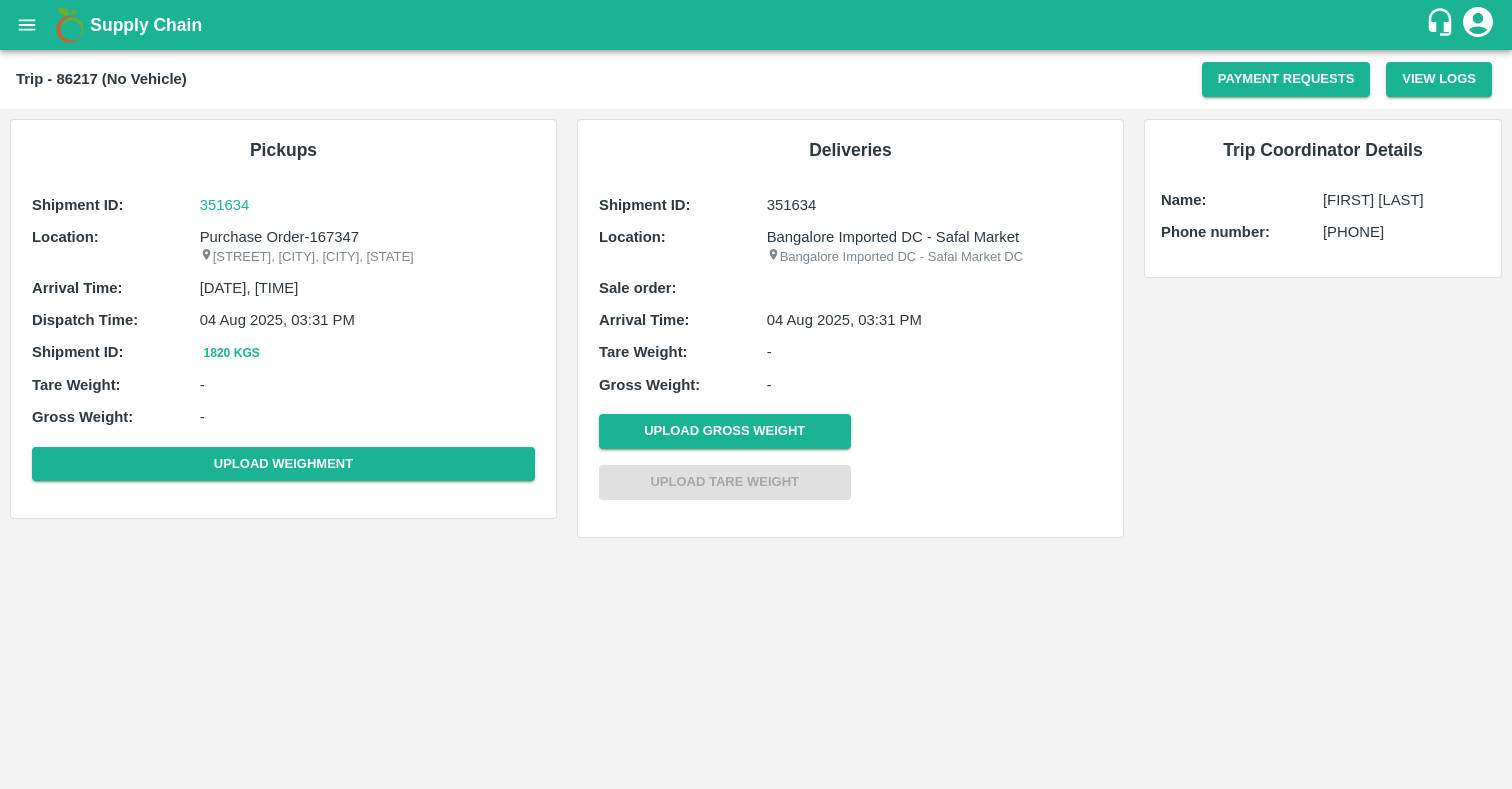 click on "Shipment ID: 351634 Location: Bangalore Imported DC - Safal Market Bangalore Imported DC - Safal Market DC Sale order: Arrival Time: 04 Aug 2025, 03:31 PM Tare Weight: - Gross Weight: - Upload Gross Weight Upload Tare Weight" at bounding box center (850, 351) 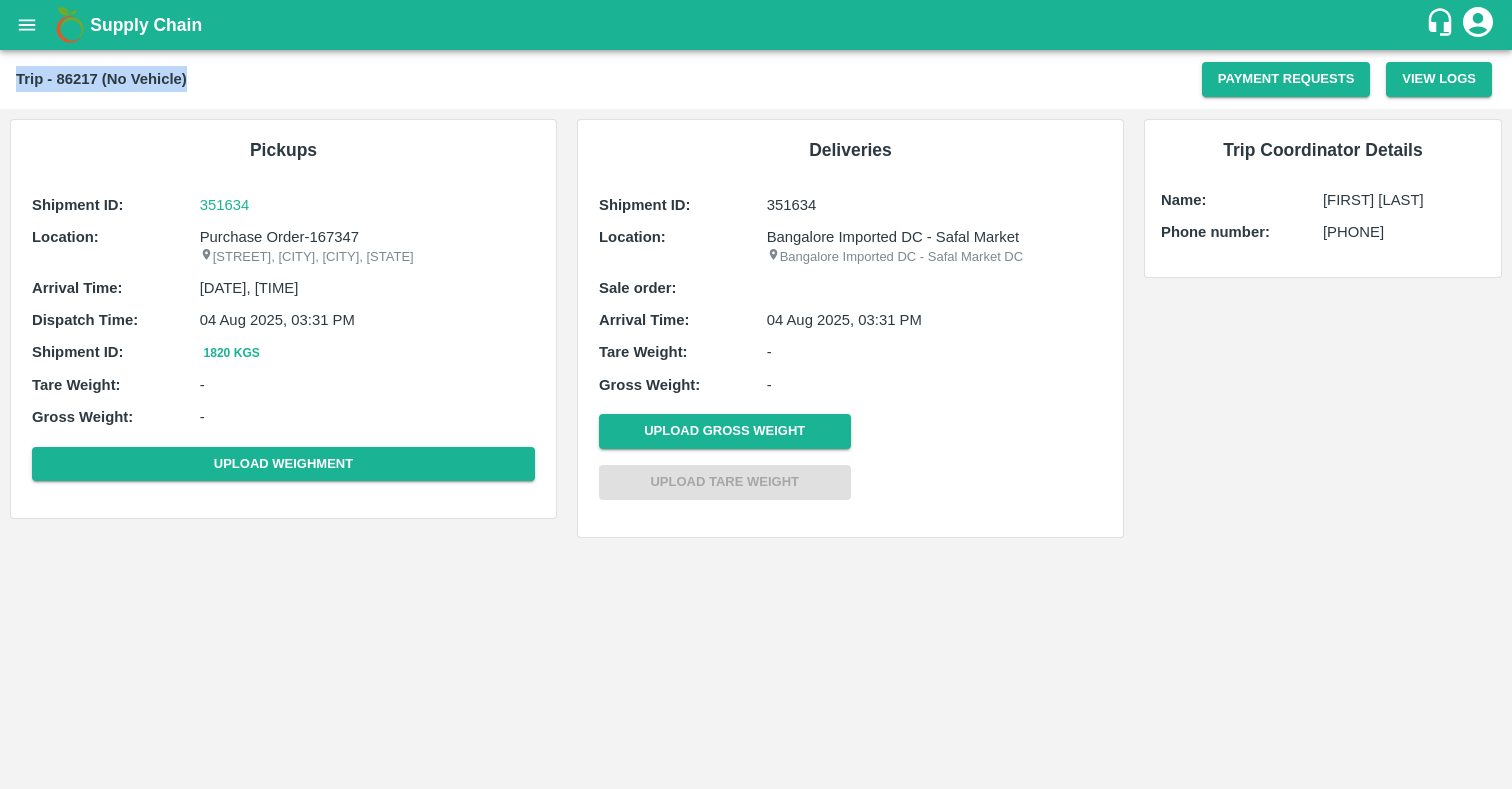 drag, startPoint x: 19, startPoint y: 76, endPoint x: 269, endPoint y: 77, distance: 250.002 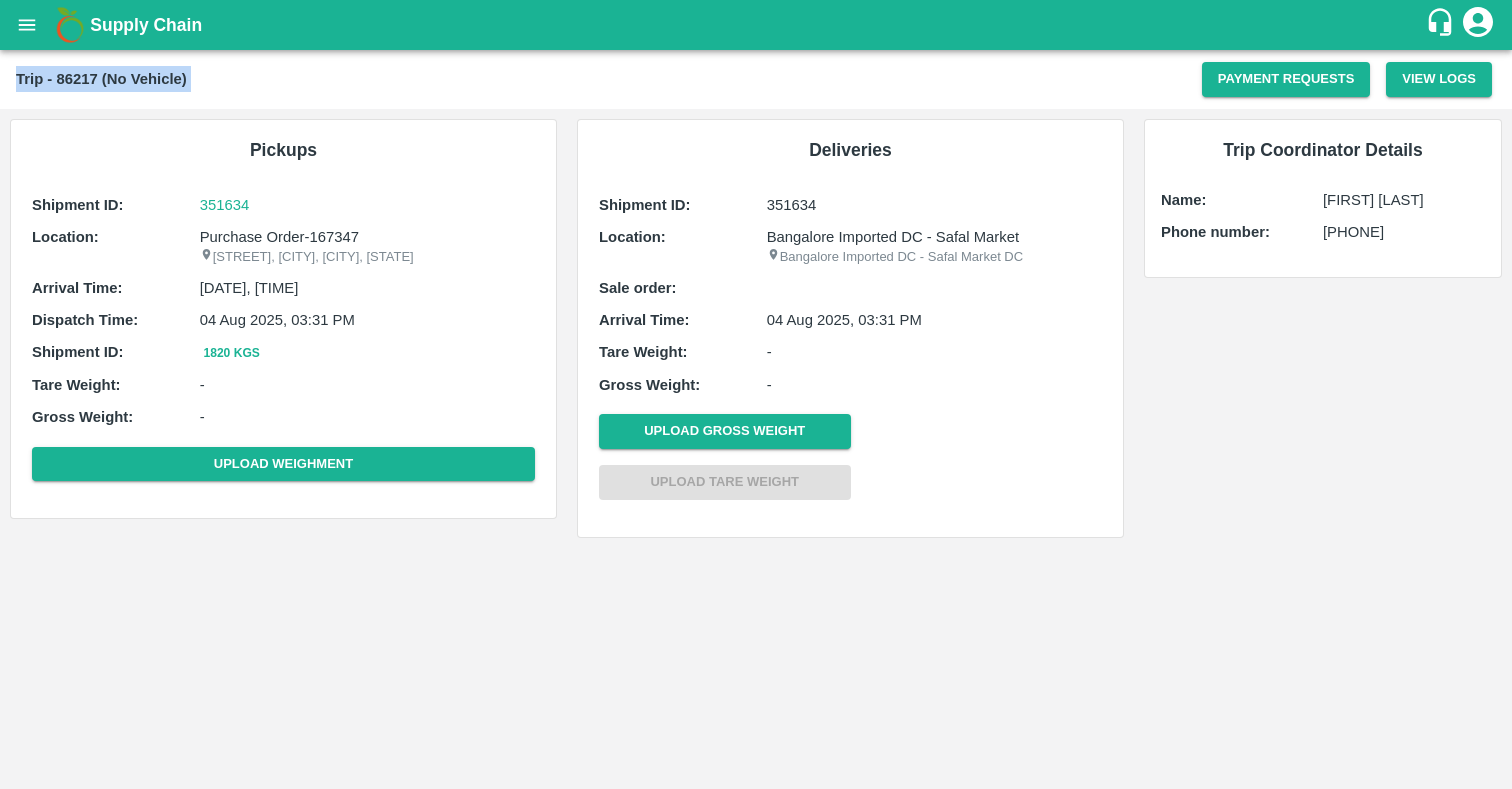 drag, startPoint x: 192, startPoint y: 77, endPoint x: -19, endPoint y: 70, distance: 211.11609 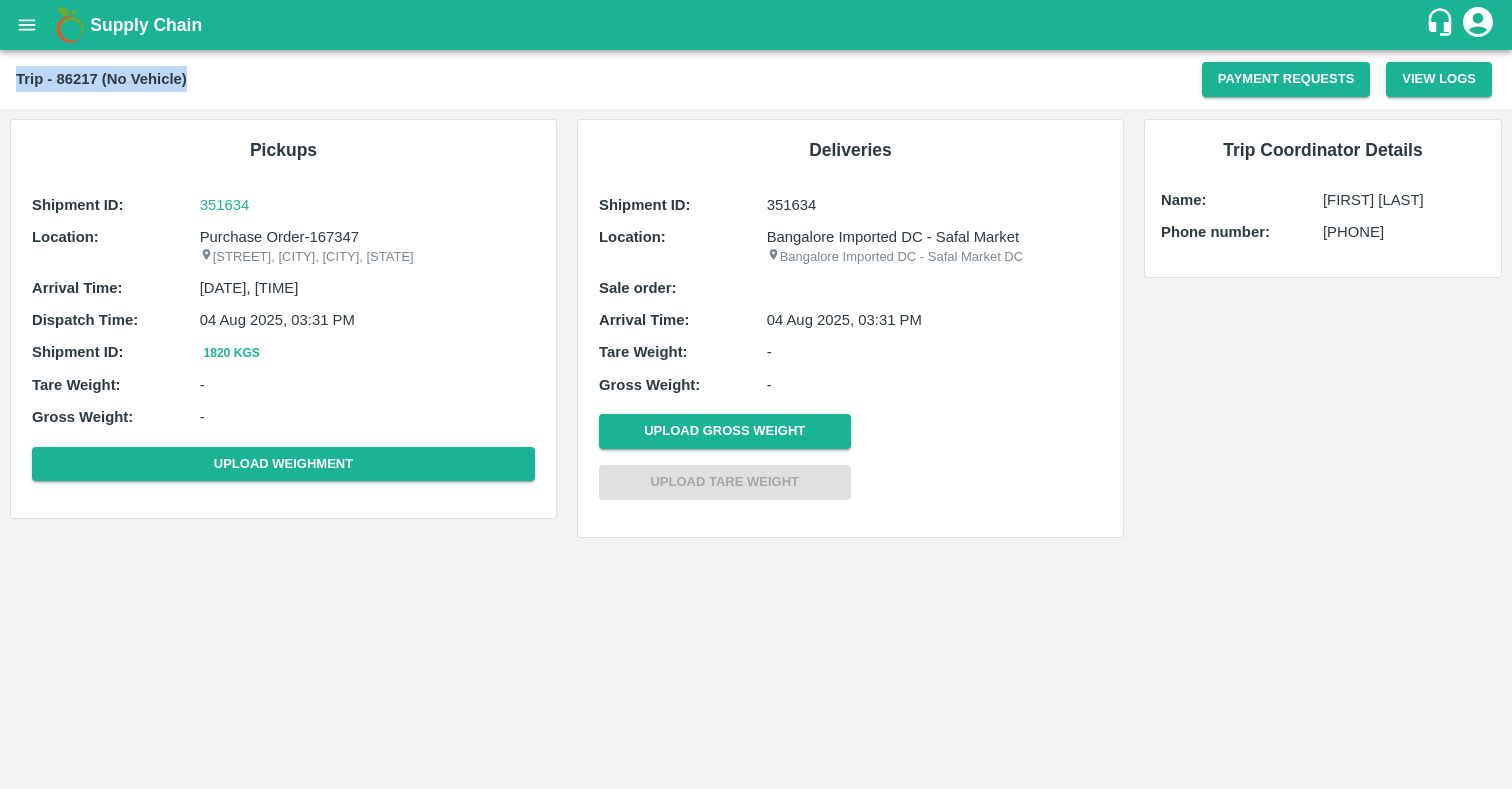 drag, startPoint x: 244, startPoint y: 78, endPoint x: -37, endPoint y: 79, distance: 281.00177 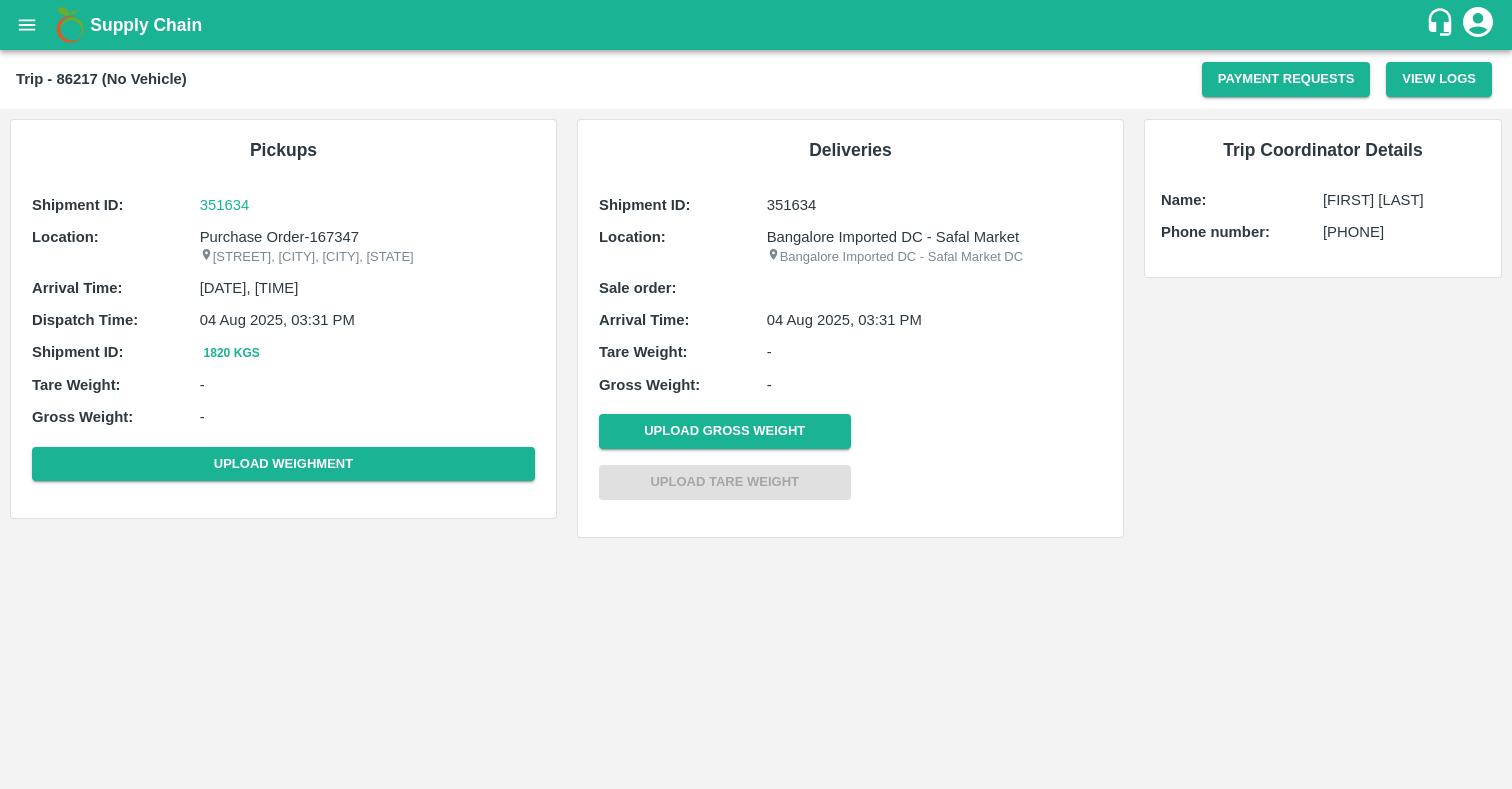 click on "04 Aug 2025, 03:30 PM" at bounding box center (367, 288) 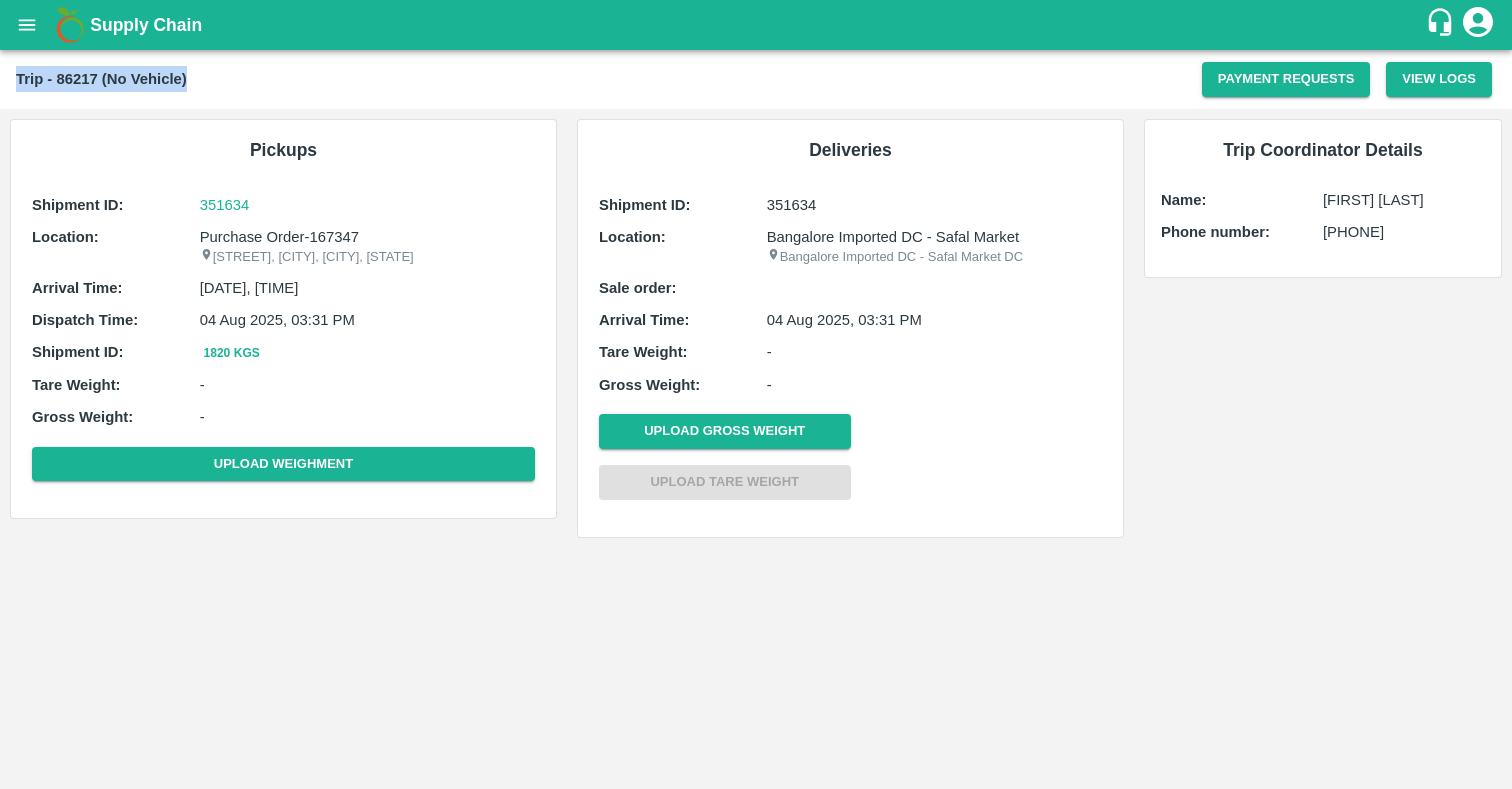 drag, startPoint x: 221, startPoint y: 93, endPoint x: 15, endPoint y: 76, distance: 206.70027 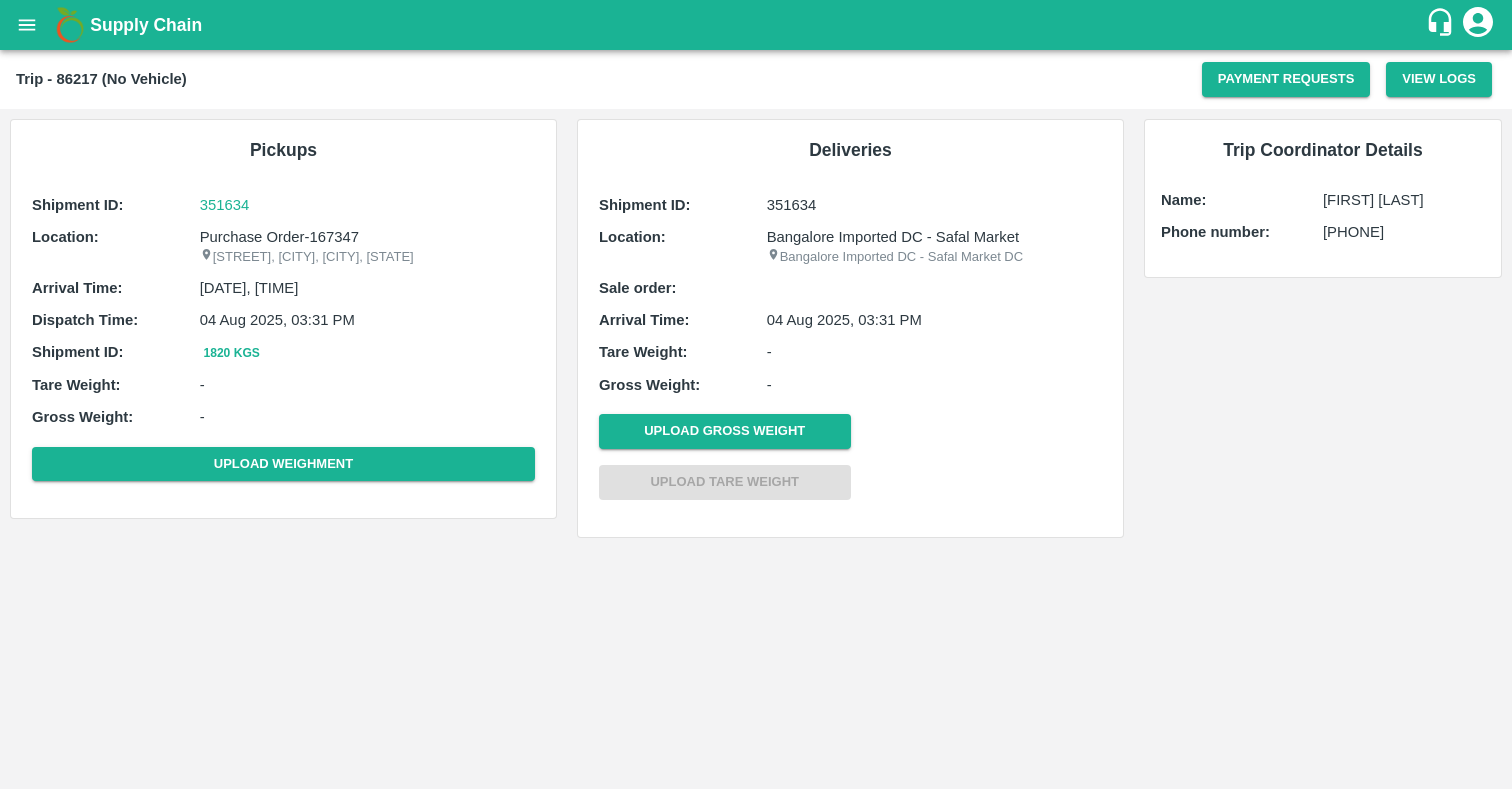 click on "Pickups" at bounding box center (283, 150) 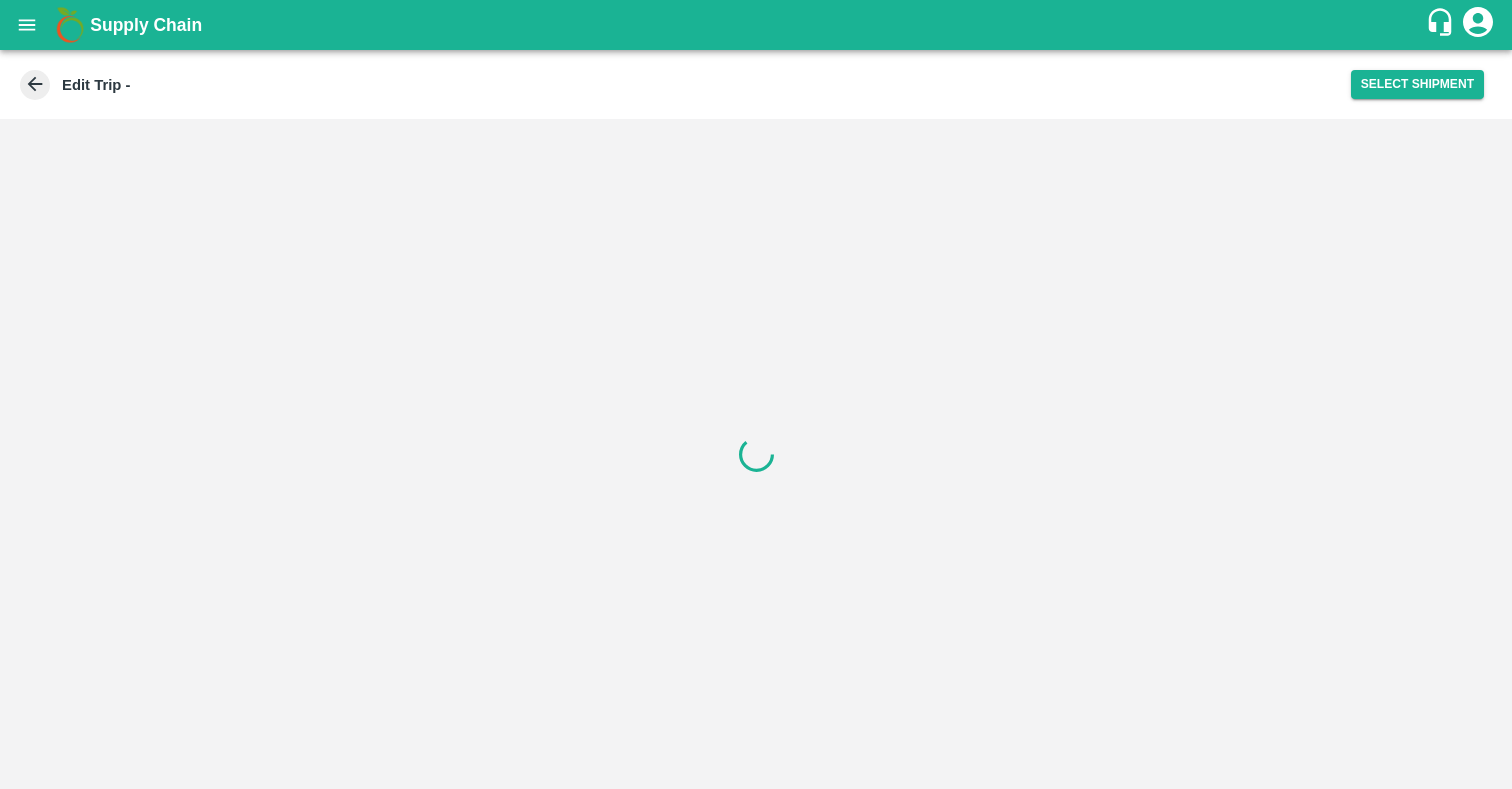 scroll, scrollTop: 0, scrollLeft: 0, axis: both 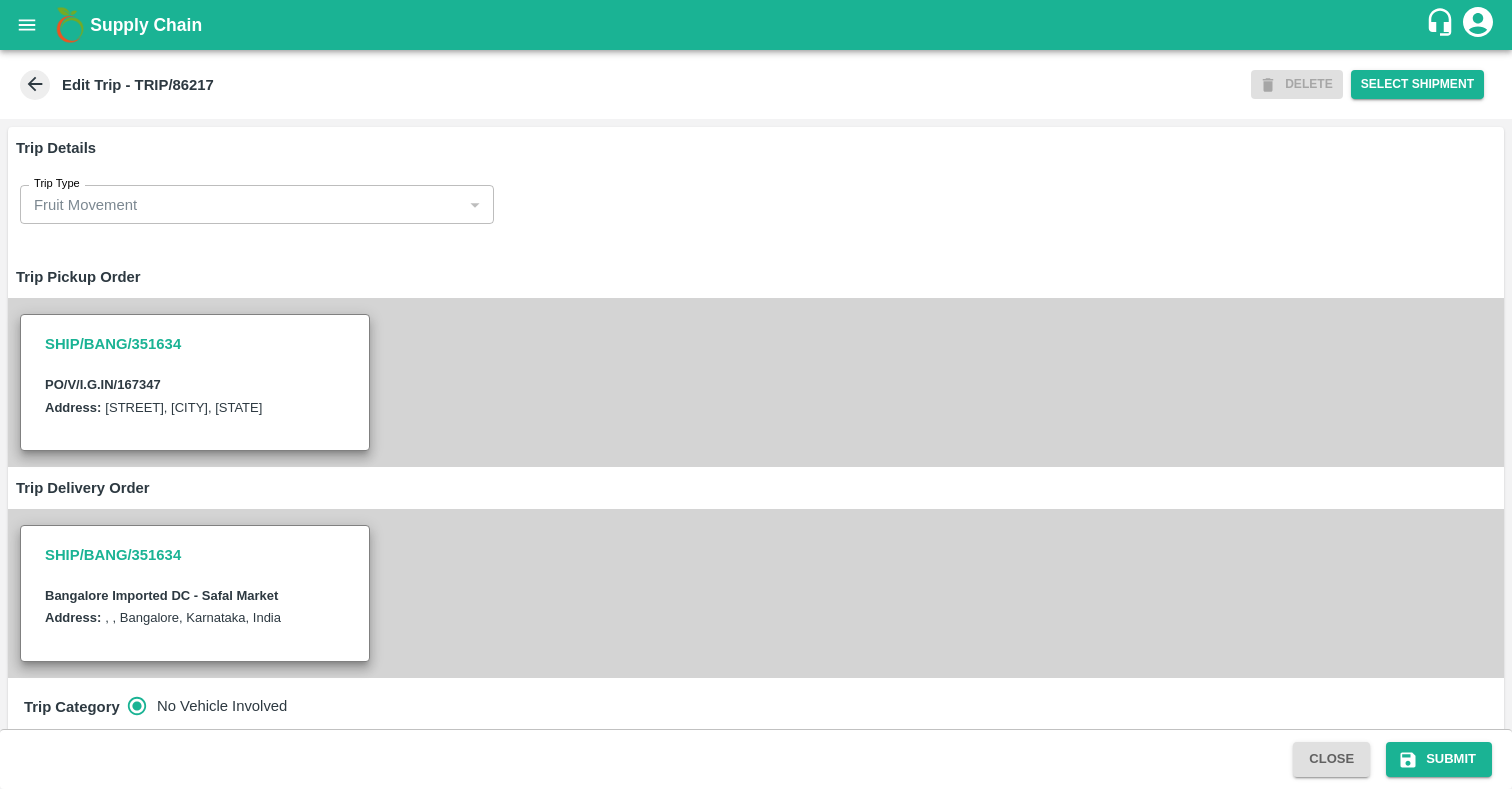 click 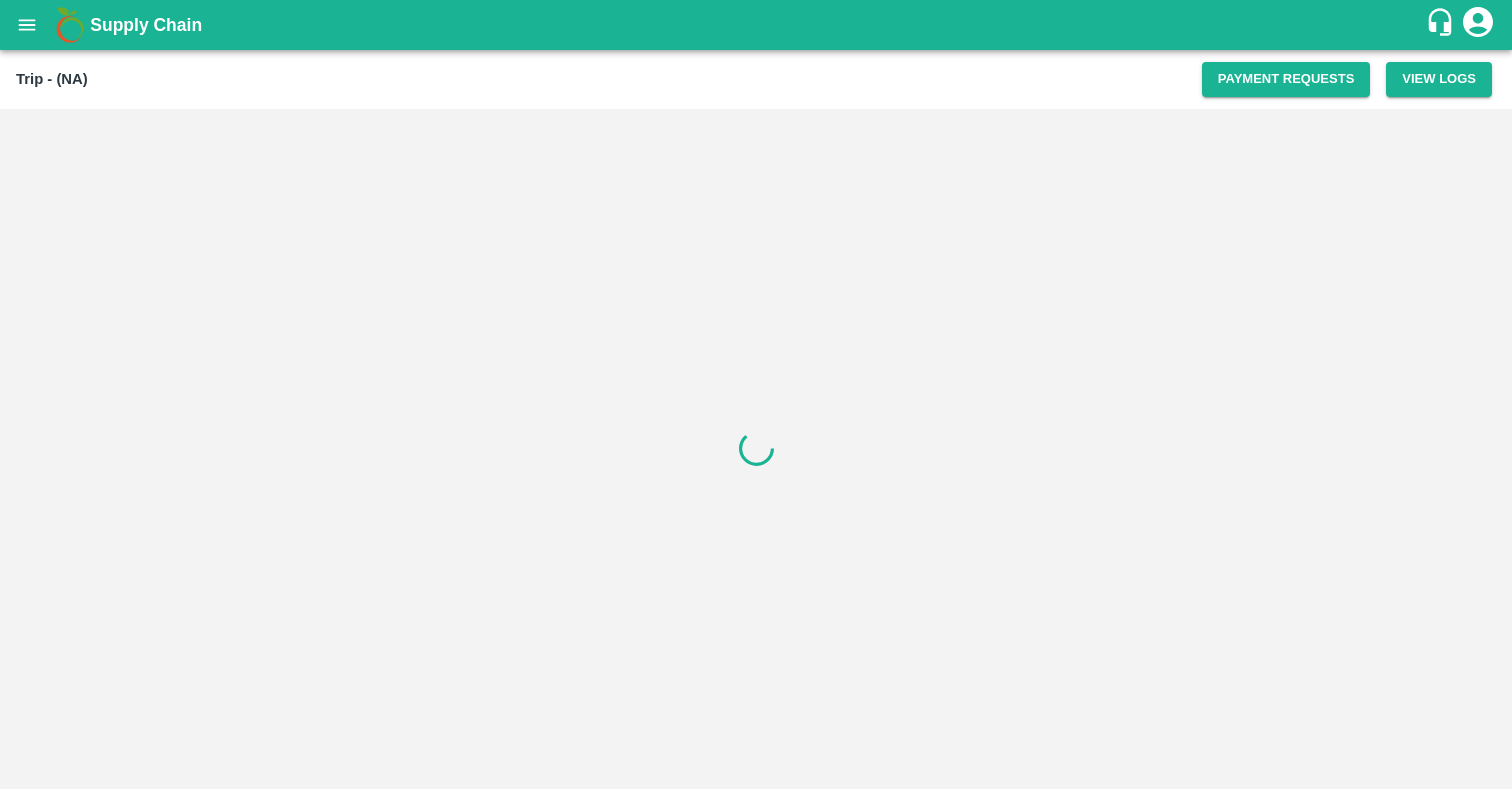 scroll, scrollTop: 0, scrollLeft: 0, axis: both 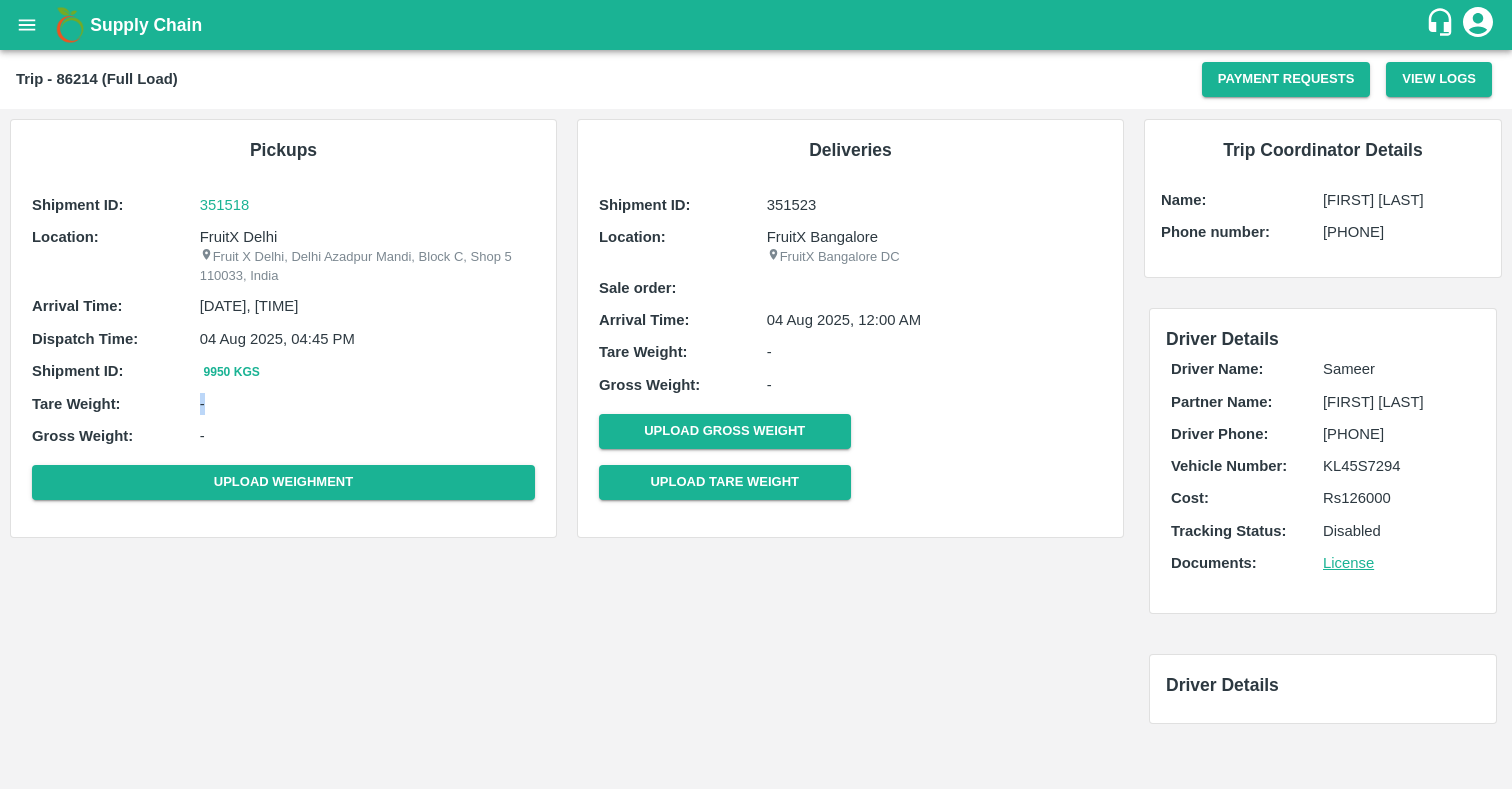 drag, startPoint x: 189, startPoint y: 397, endPoint x: 309, endPoint y: 410, distance: 120.70211 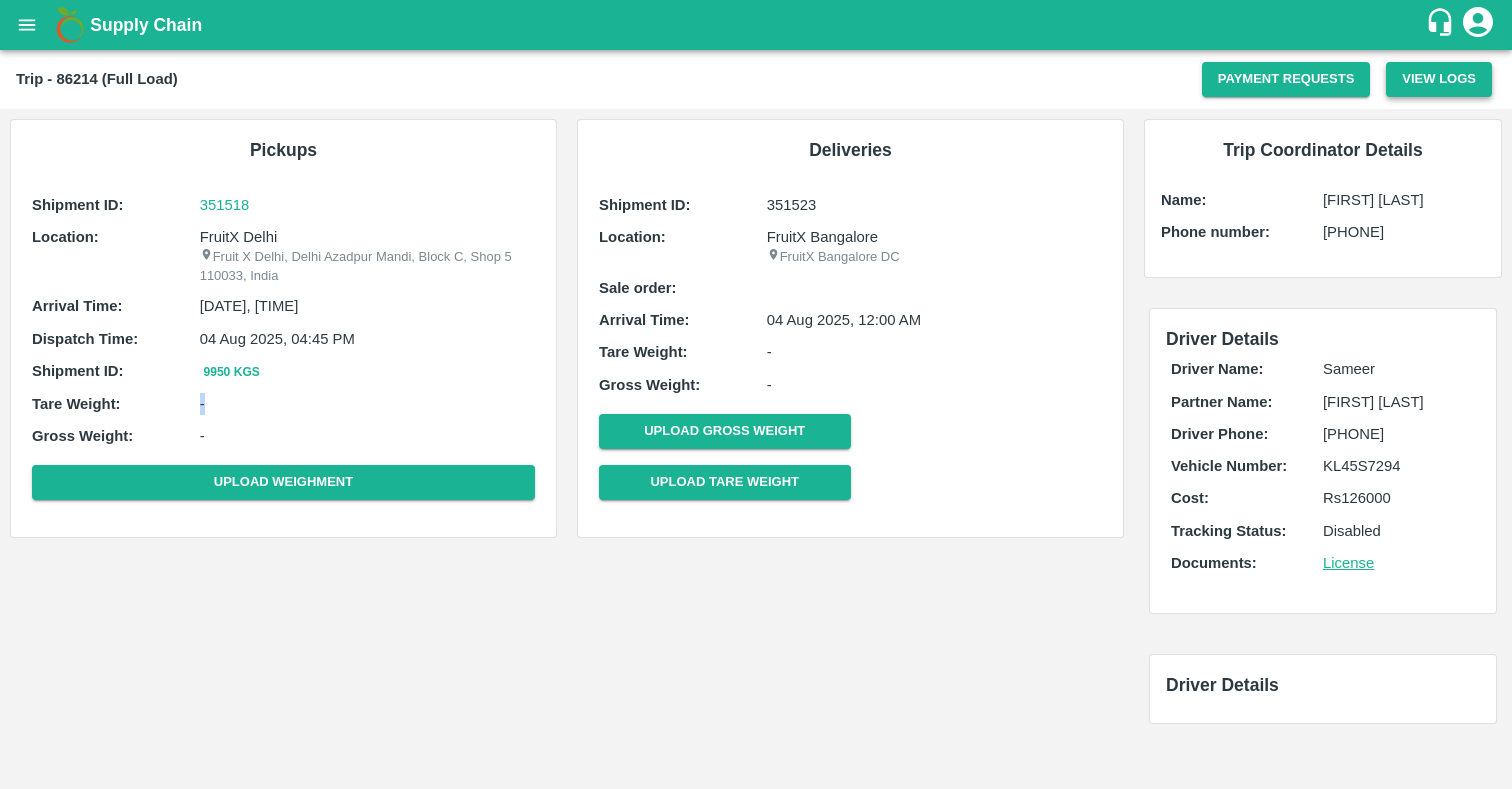 click on "View Logs" at bounding box center [1439, 79] 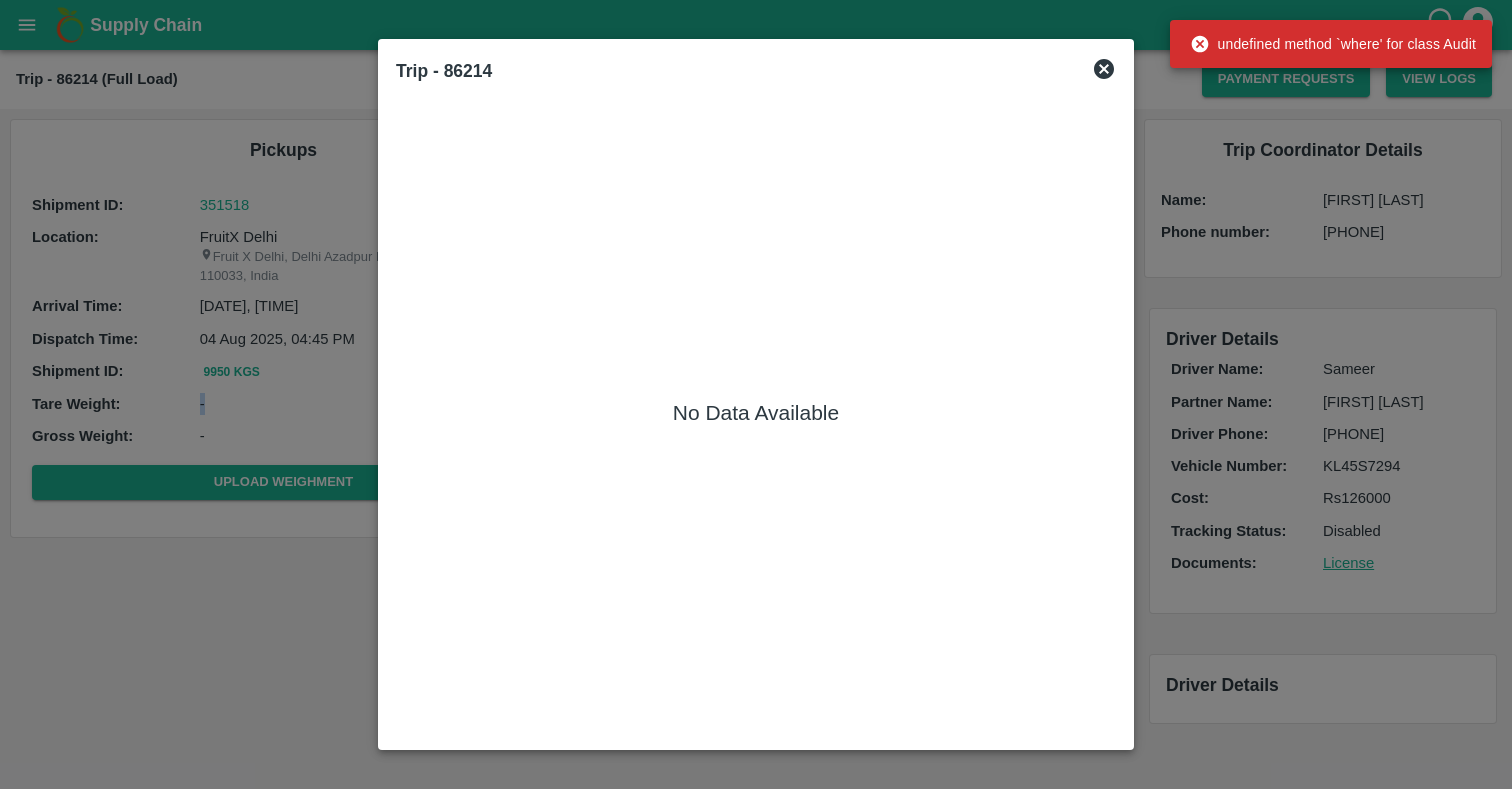 click 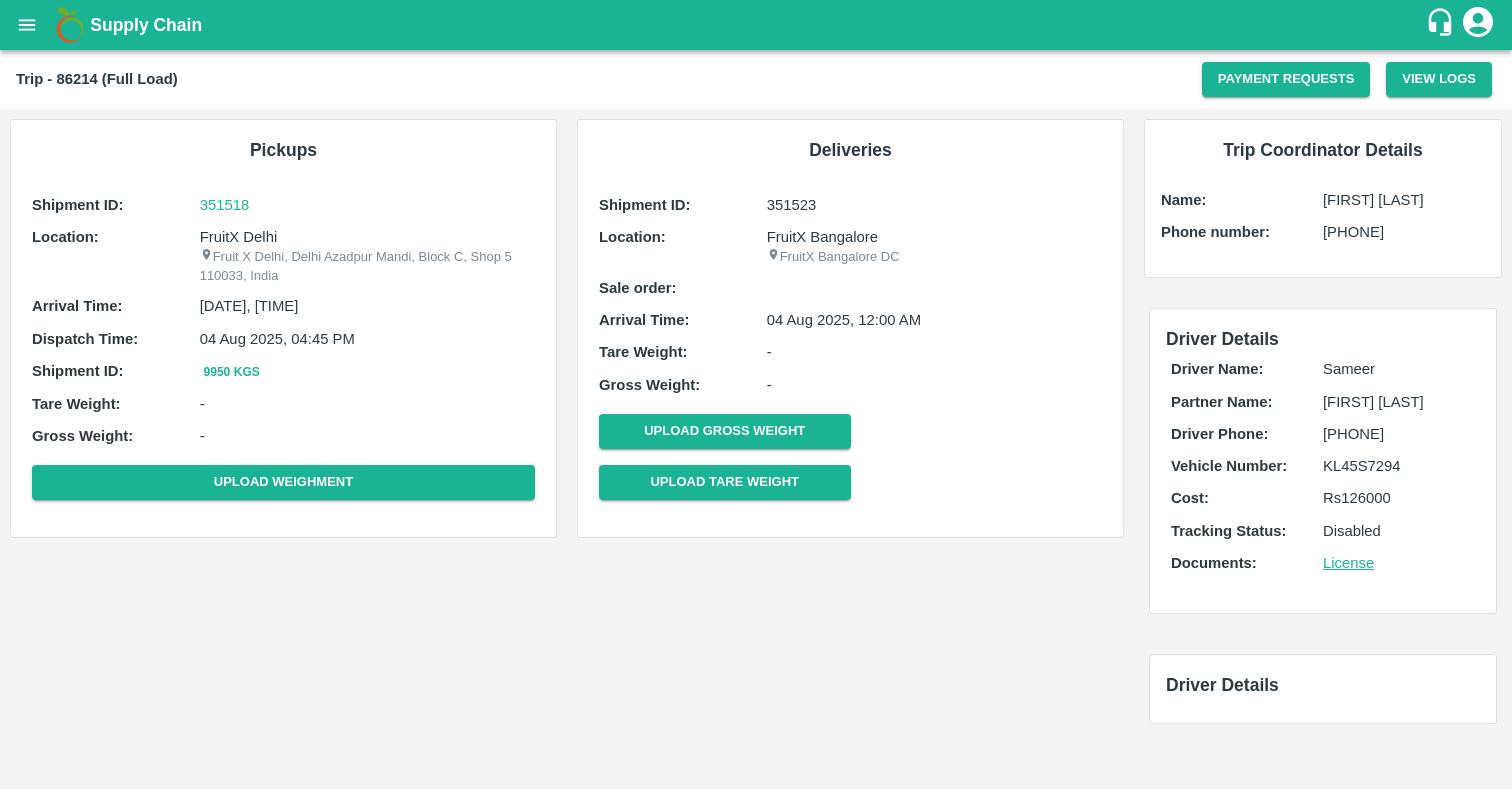 click on "-" at bounding box center (367, 404) 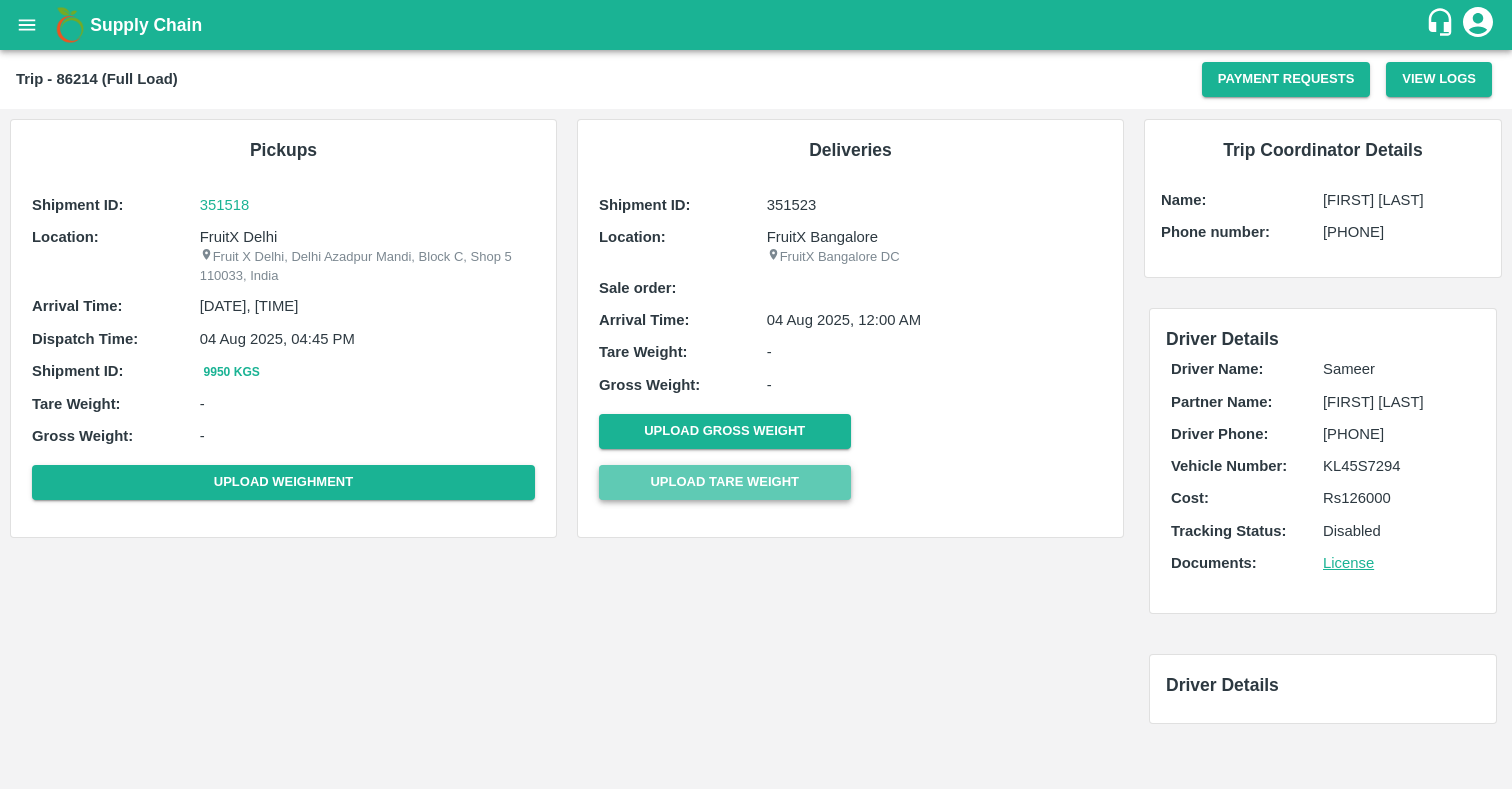 click on "Upload Tare Weight" at bounding box center [725, 482] 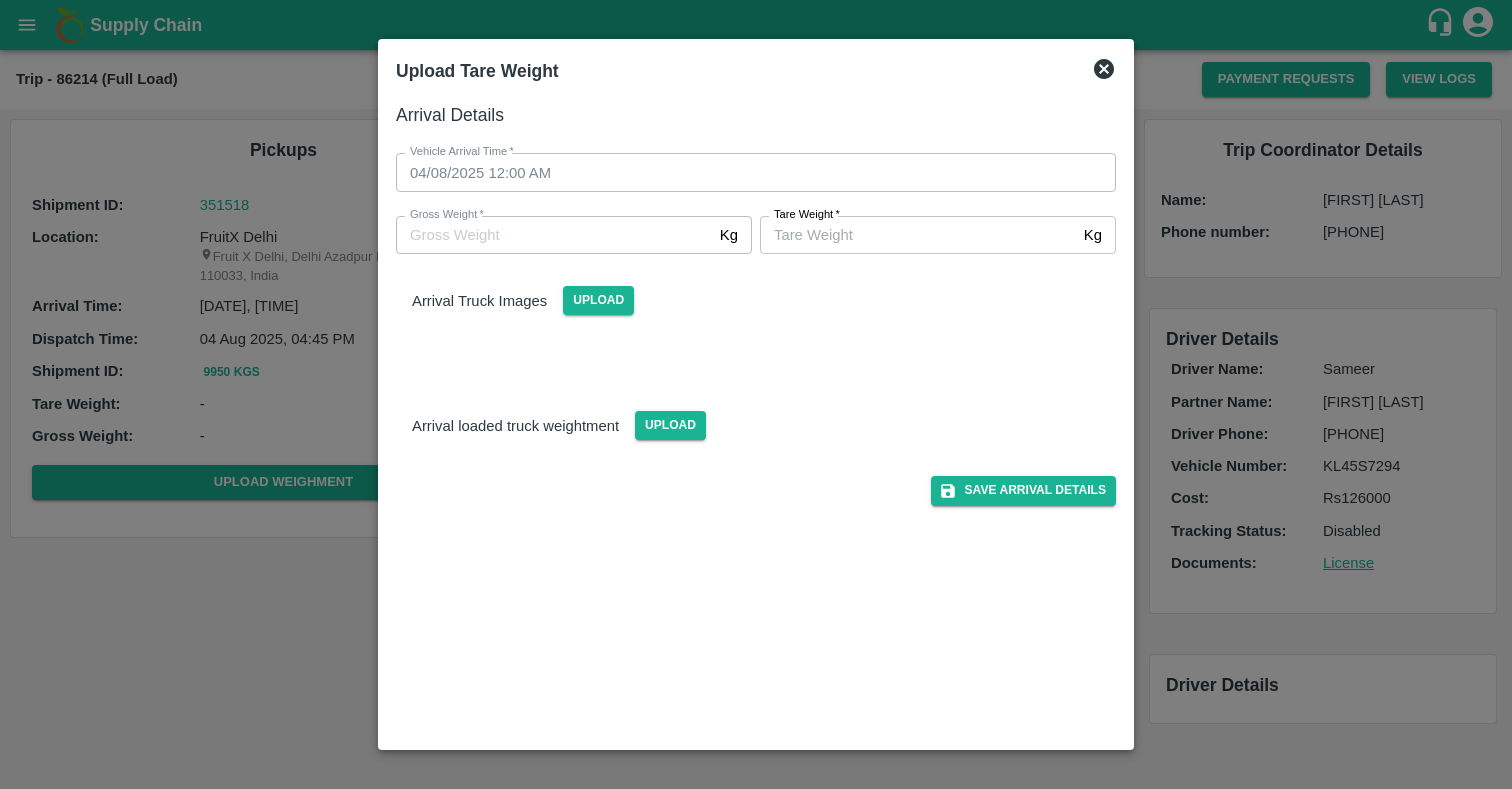 click 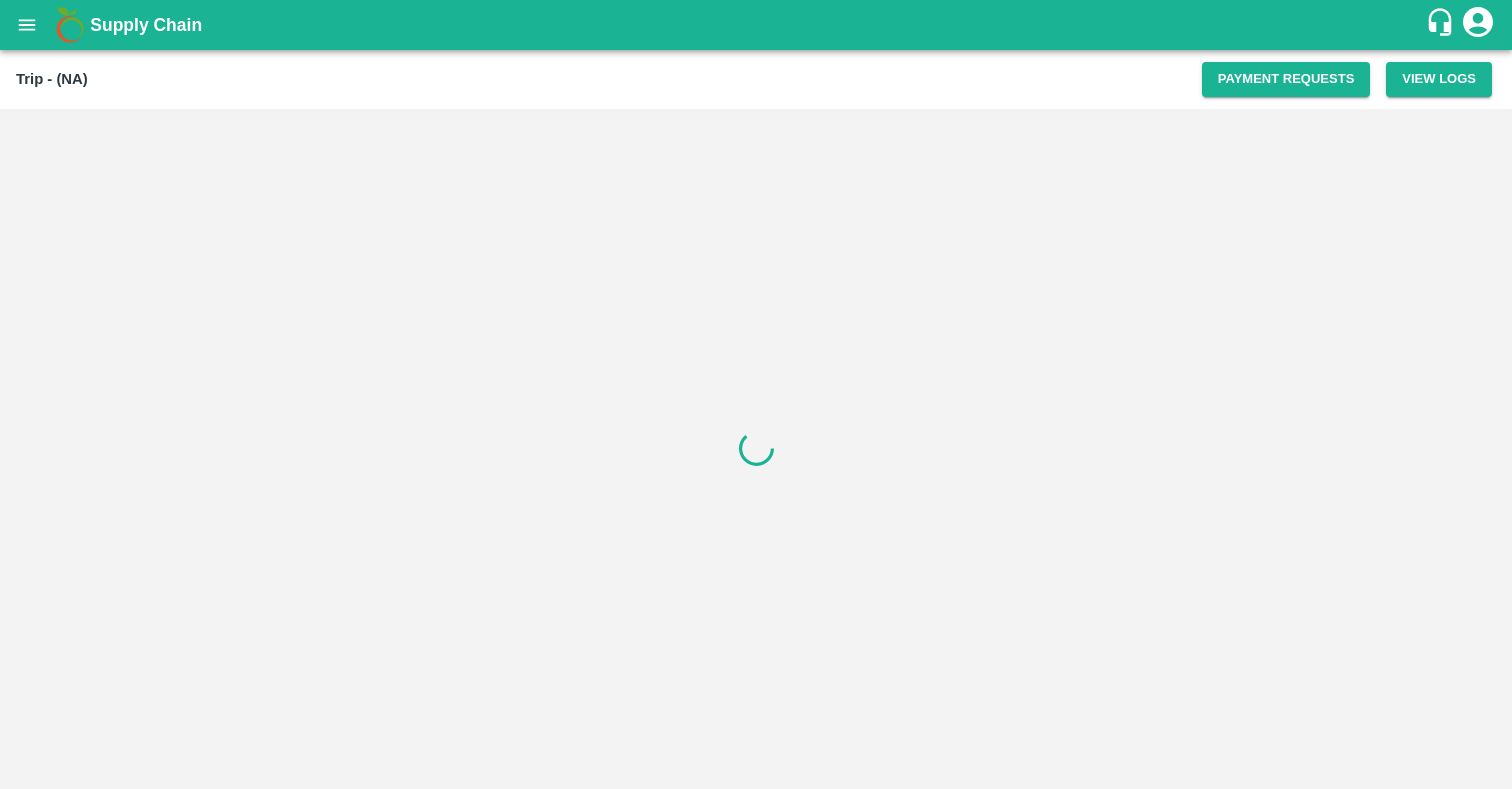 scroll, scrollTop: 0, scrollLeft: 0, axis: both 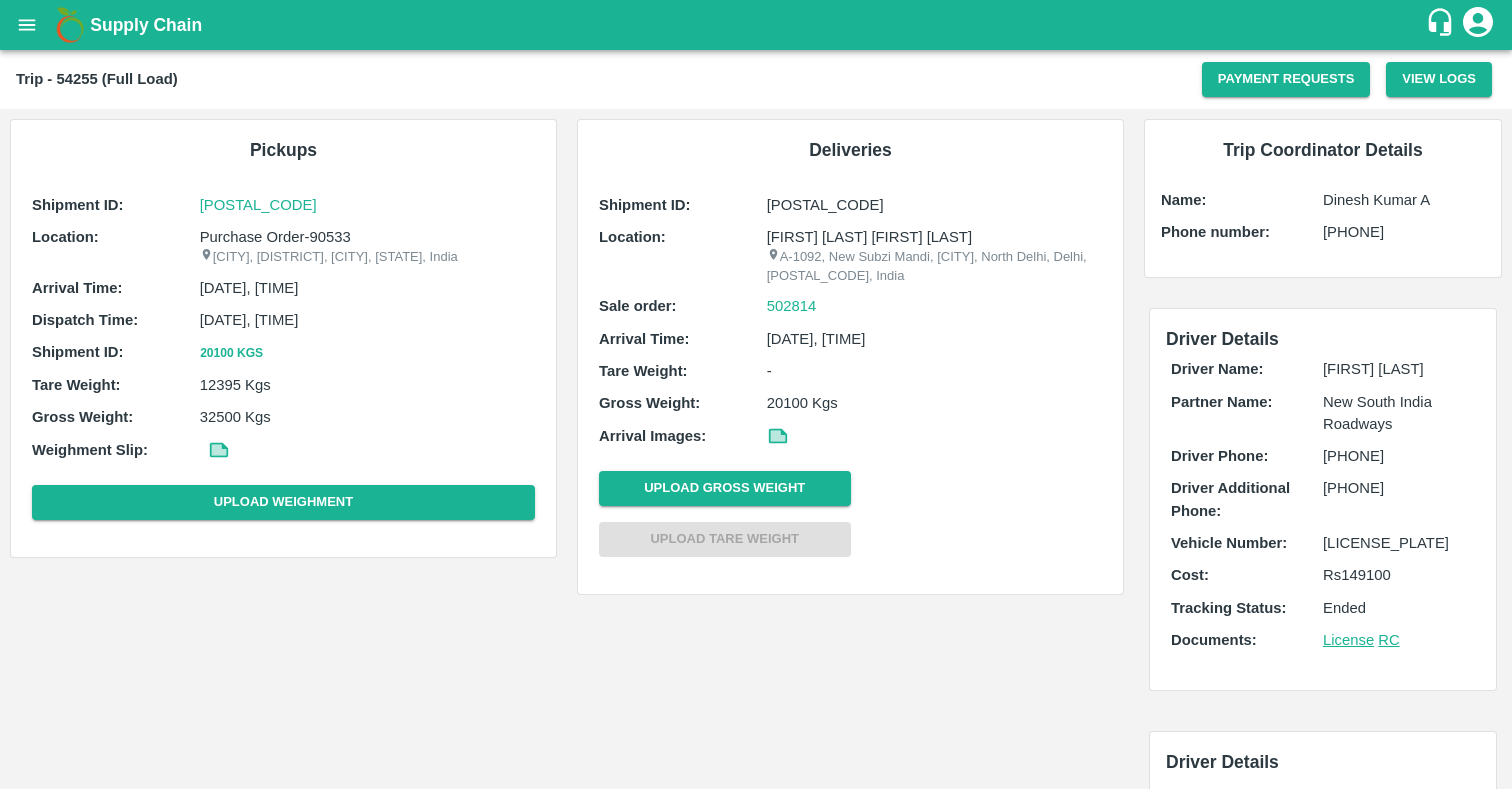 click 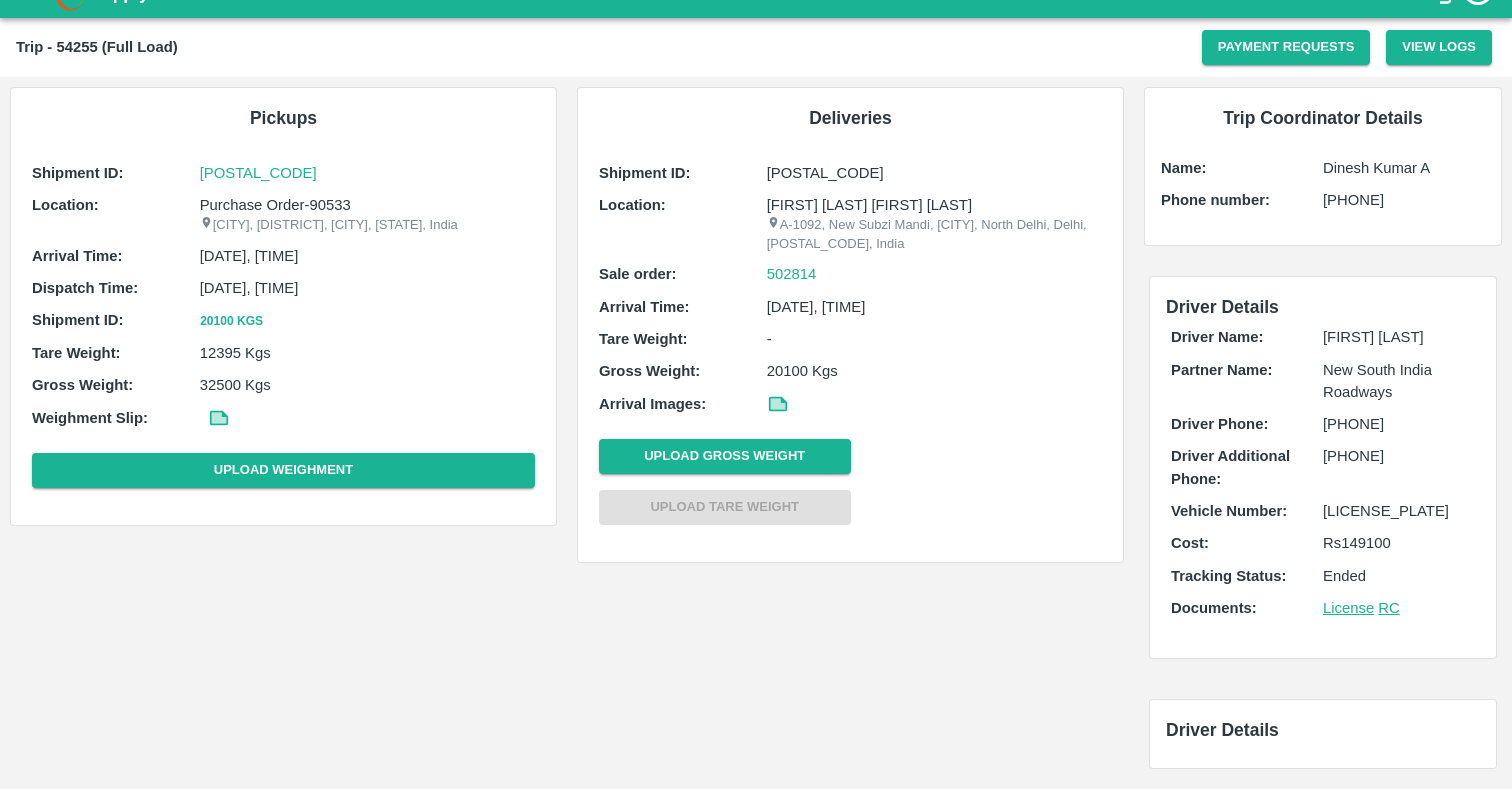 click 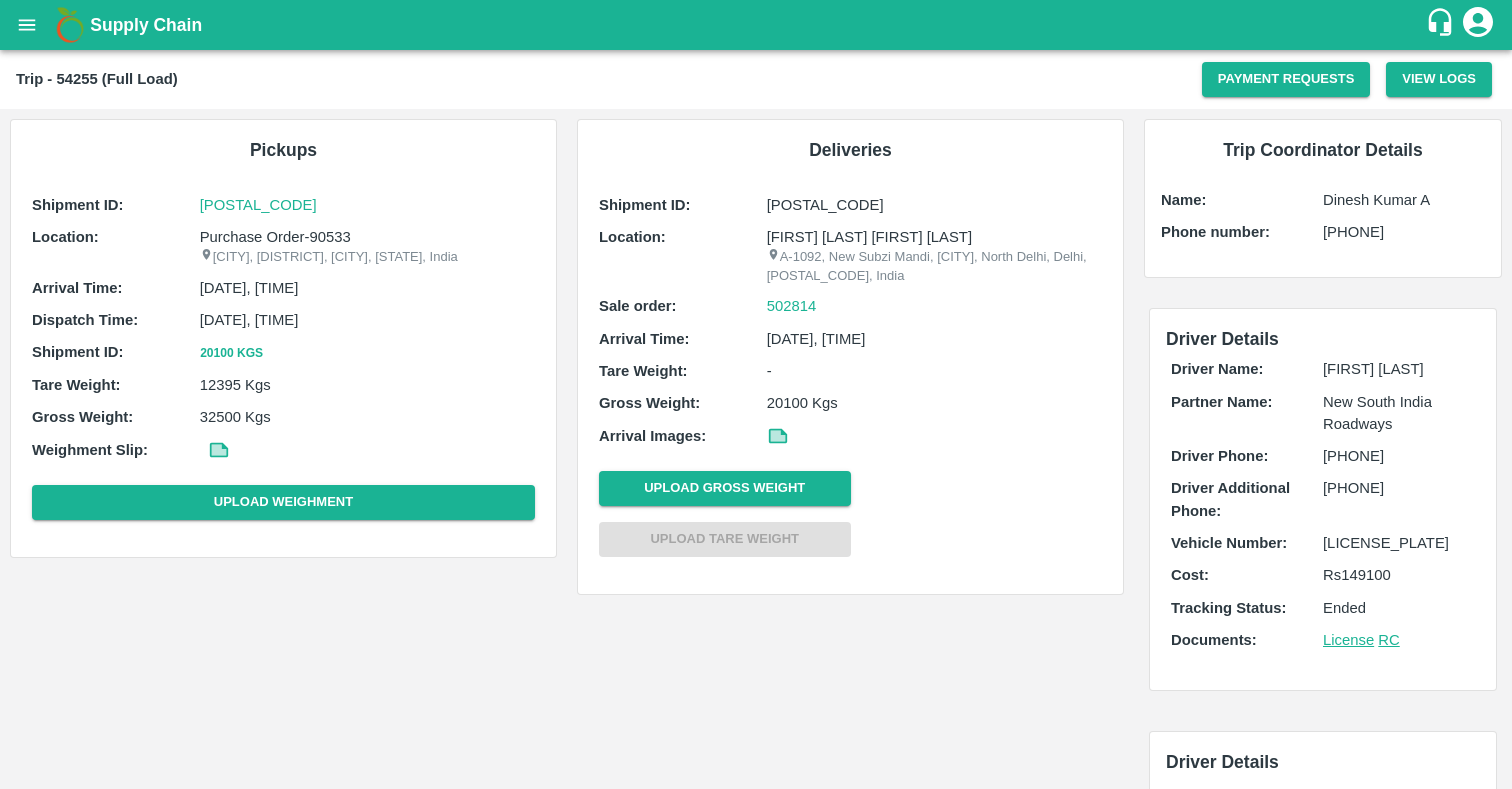 scroll, scrollTop: 32, scrollLeft: 0, axis: vertical 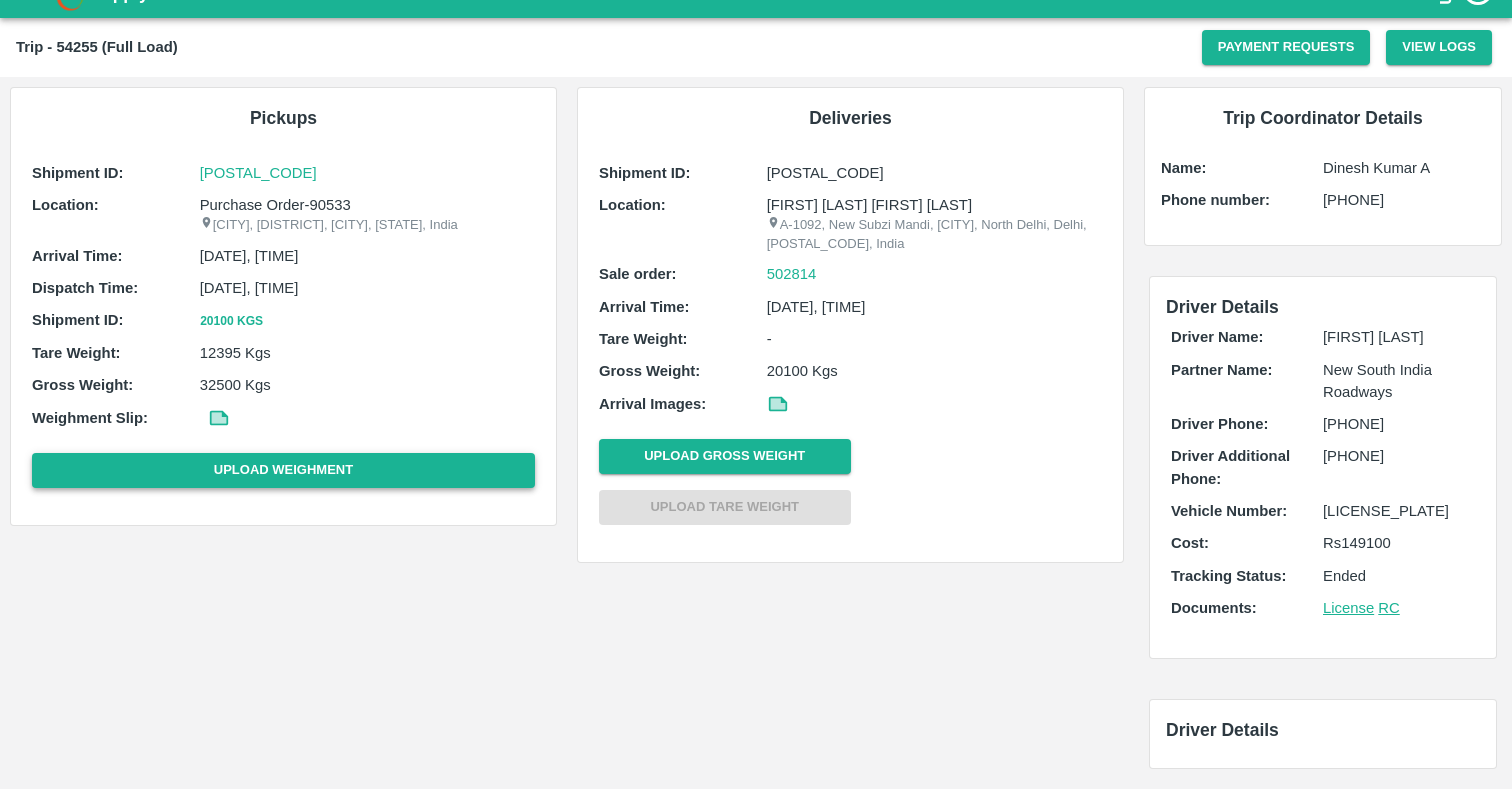 click on "Upload Weighment" at bounding box center [283, 470] 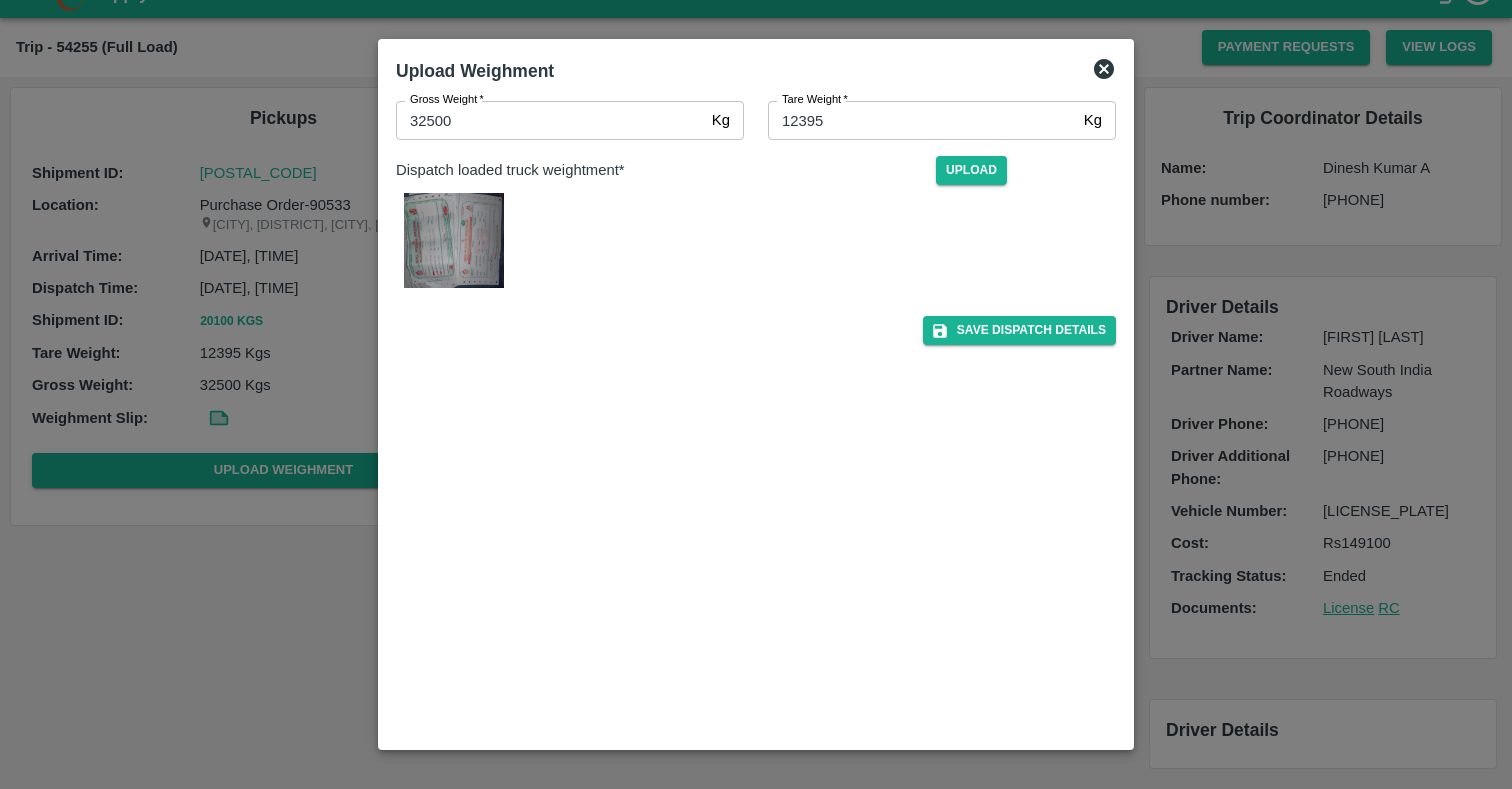 click 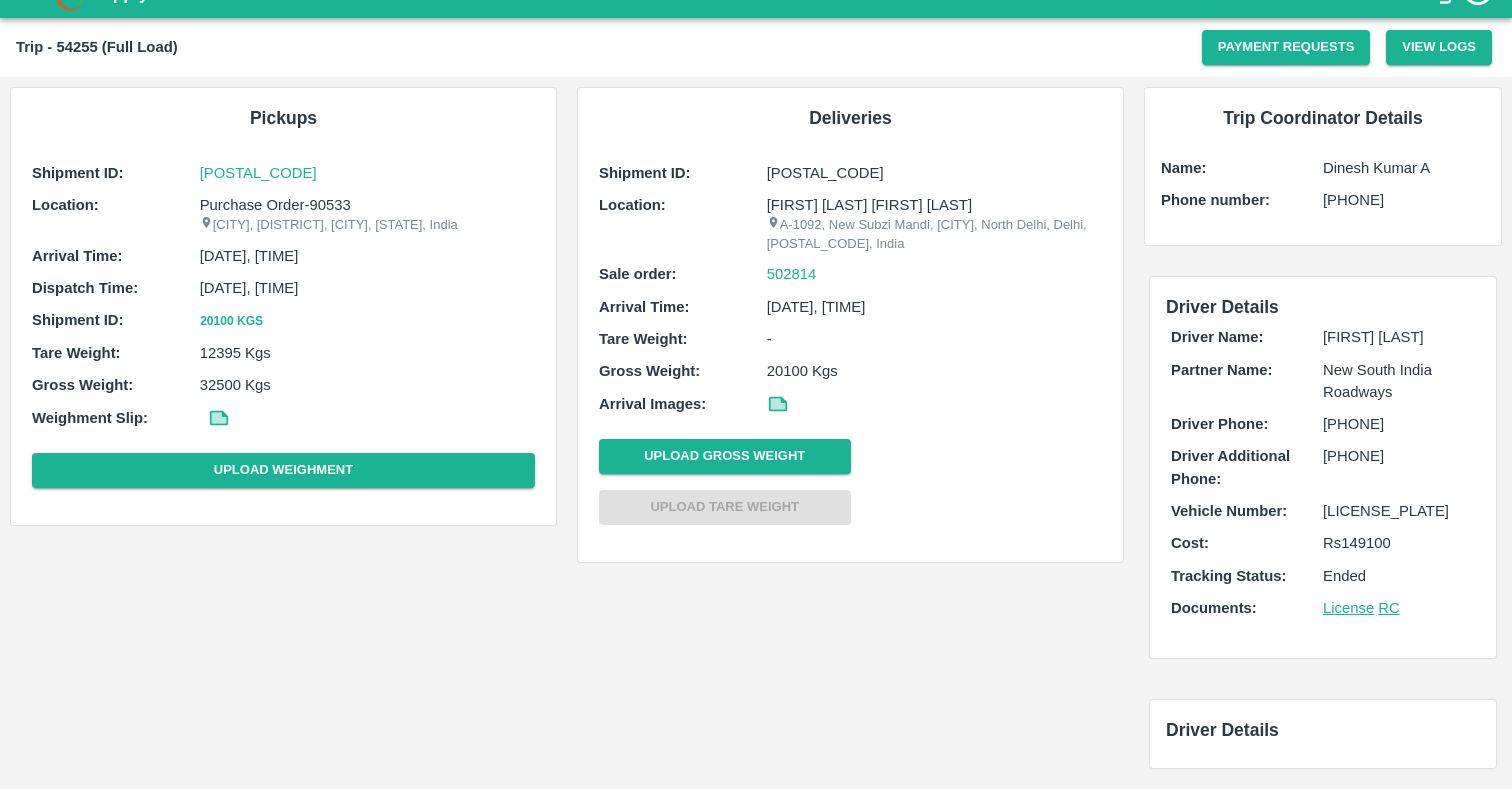scroll, scrollTop: 0, scrollLeft: 0, axis: both 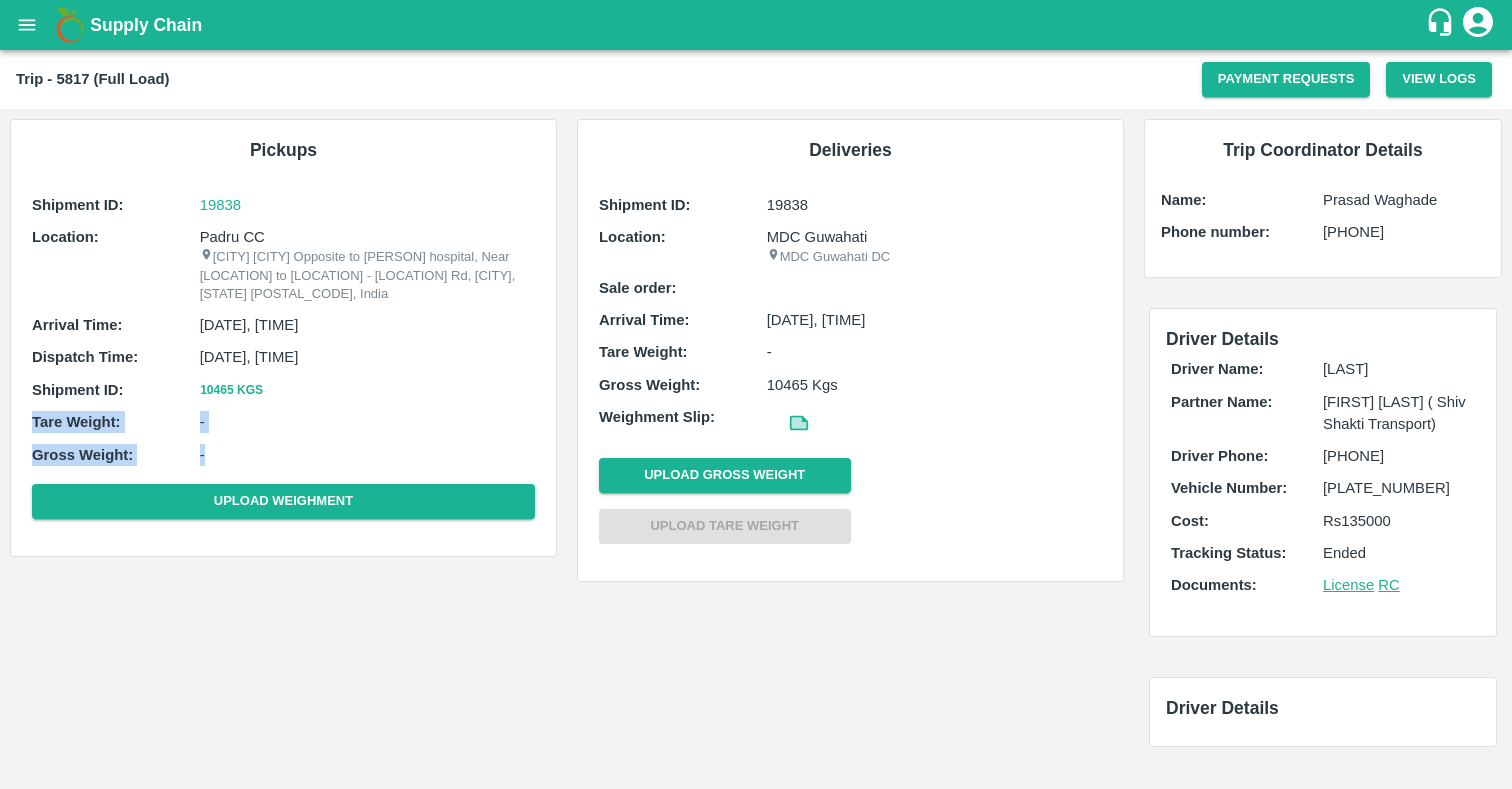drag, startPoint x: 29, startPoint y: 395, endPoint x: 411, endPoint y: 443, distance: 385.0039 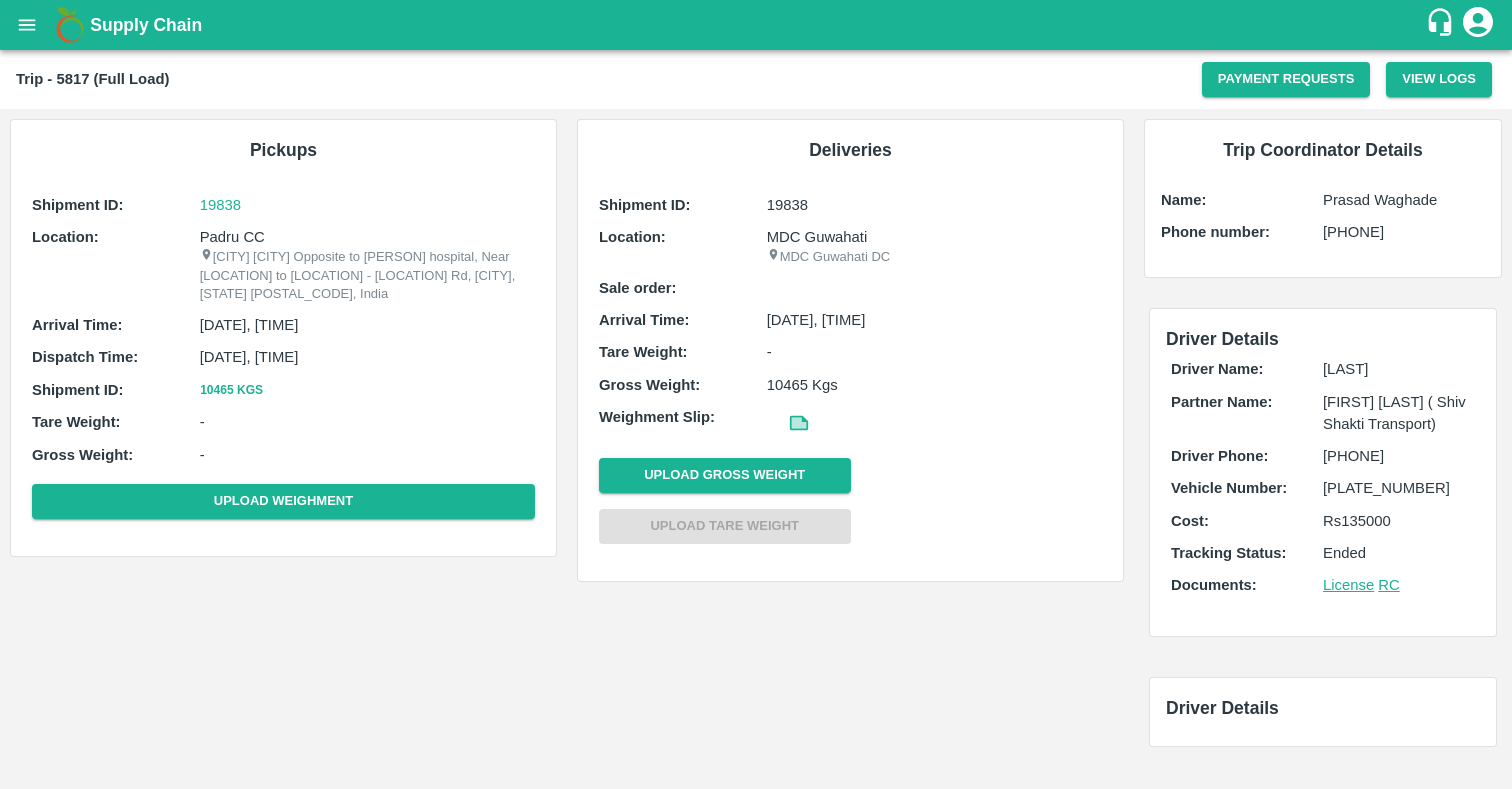 click 